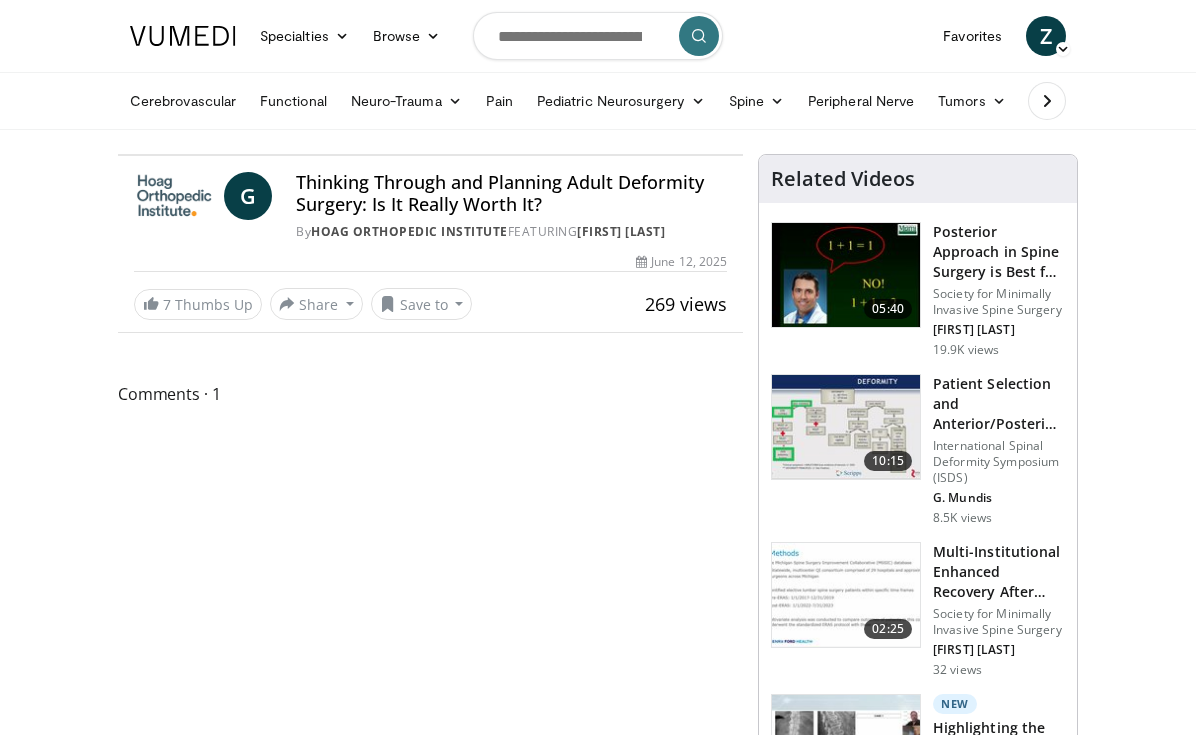 scroll, scrollTop: 0, scrollLeft: 0, axis: both 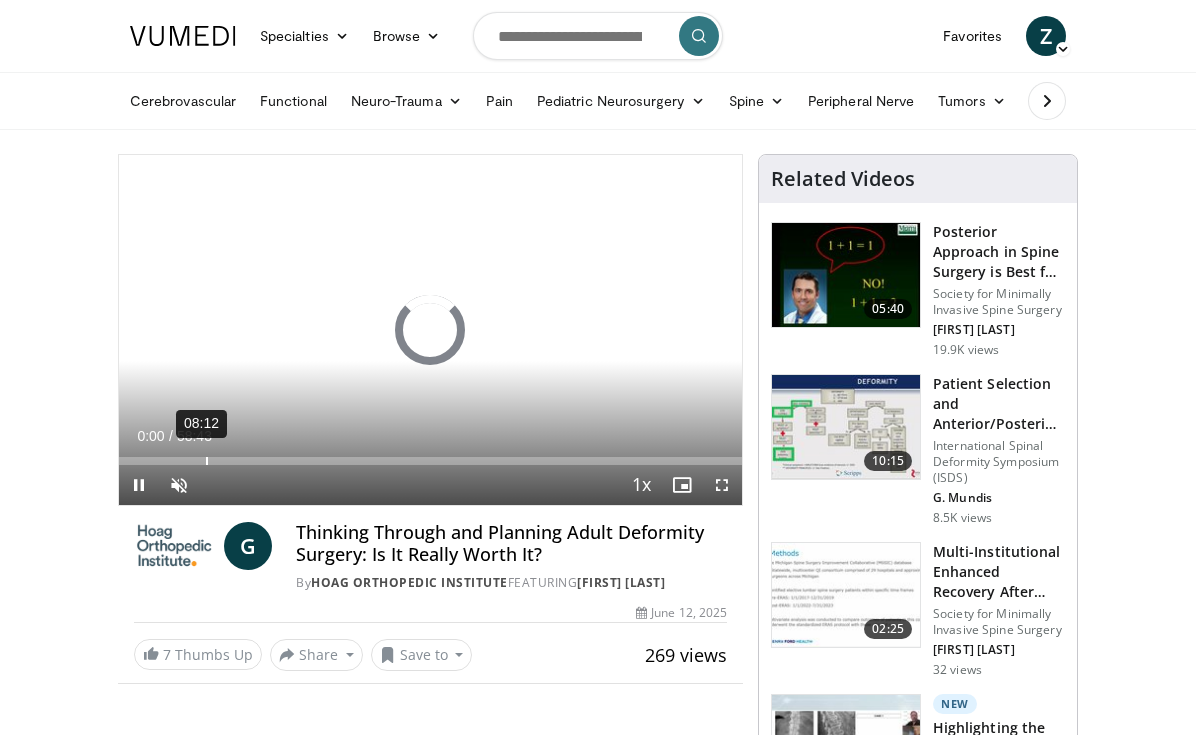 click on "08:12" at bounding box center (207, 461) 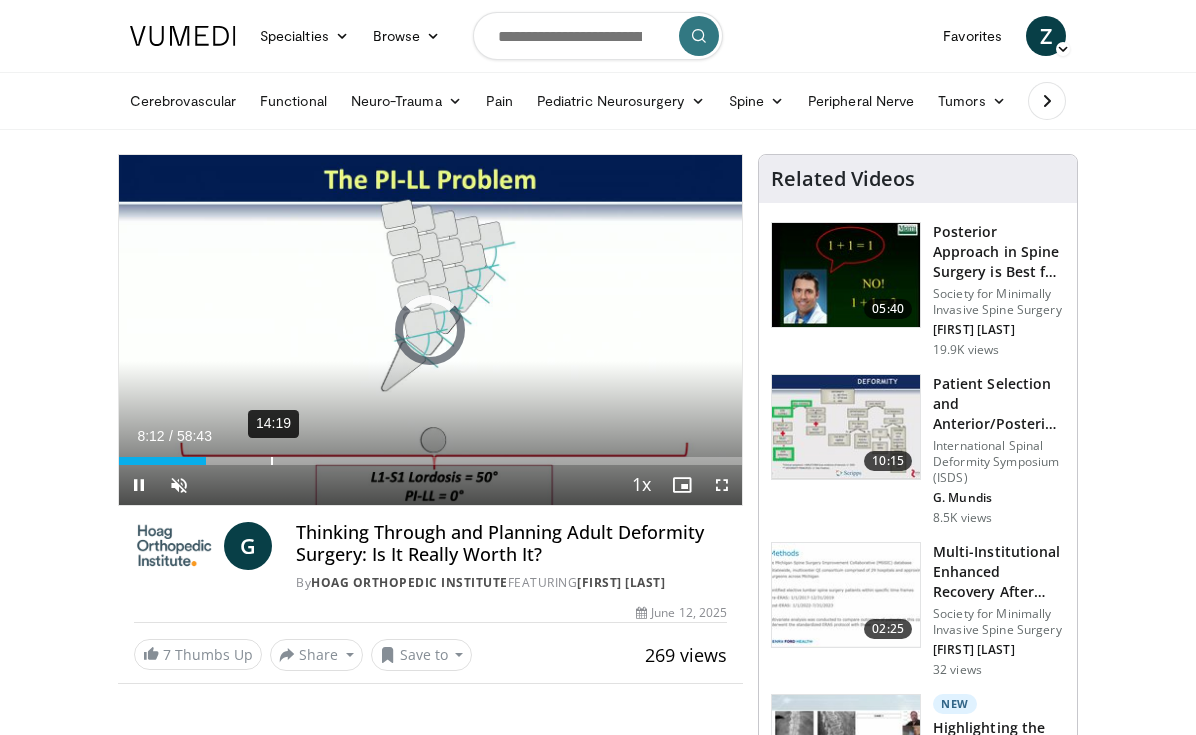 click on "14:19" at bounding box center [272, 461] 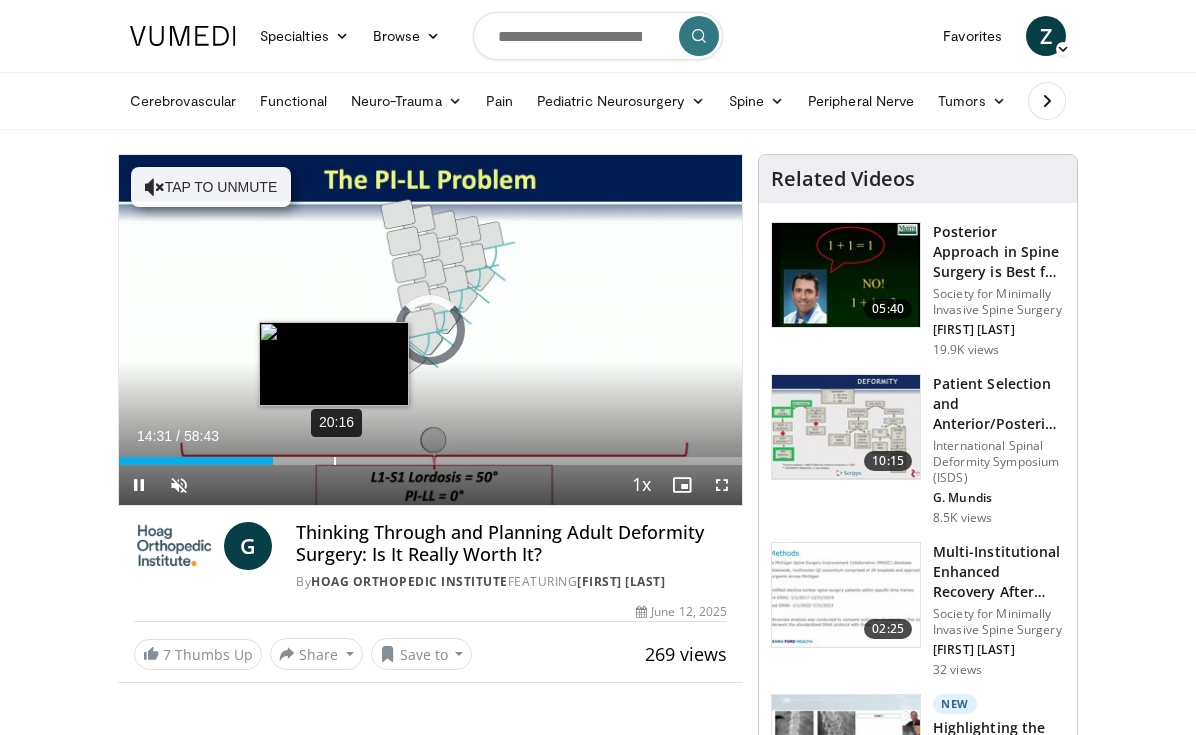 click on "20:16" at bounding box center [335, 461] 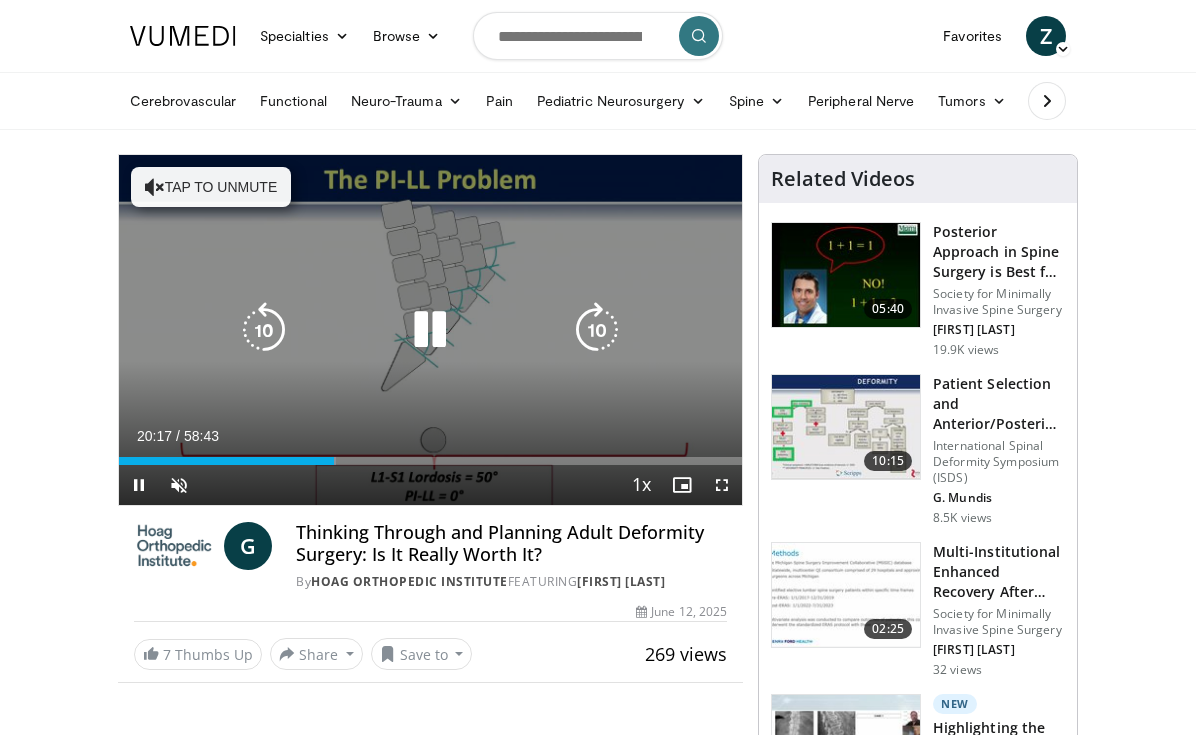 click at bounding box center (597, 330) 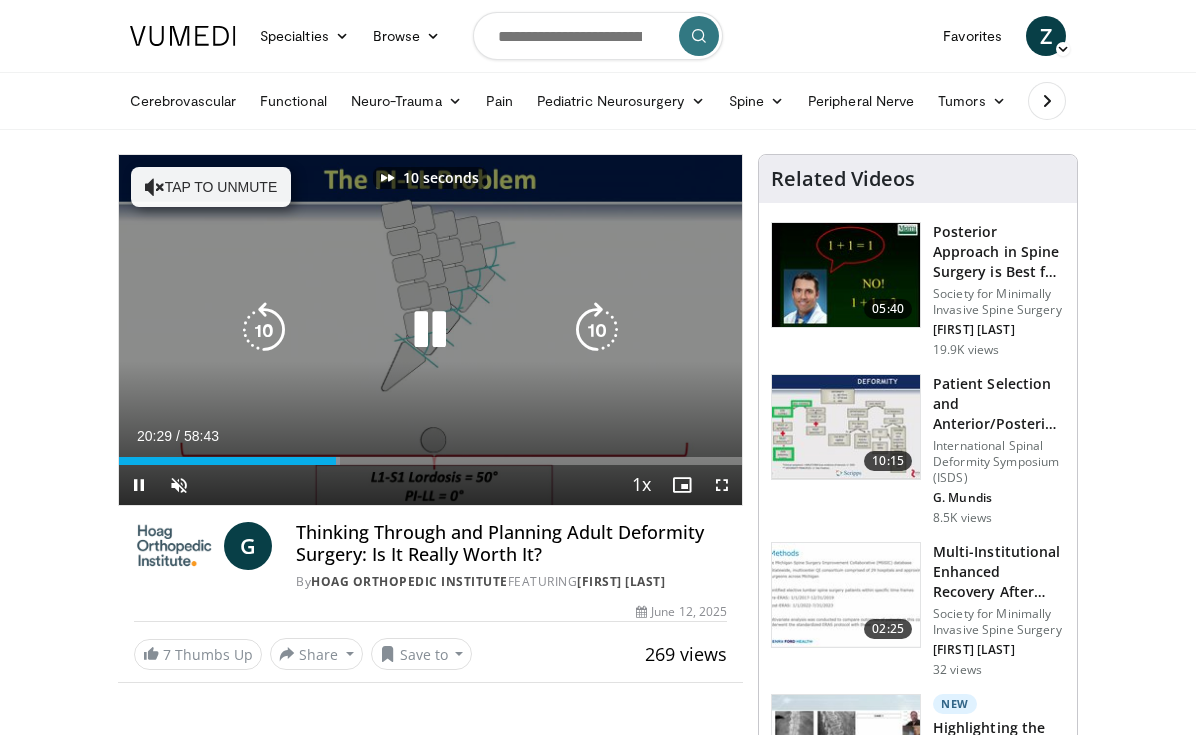 click at bounding box center [597, 330] 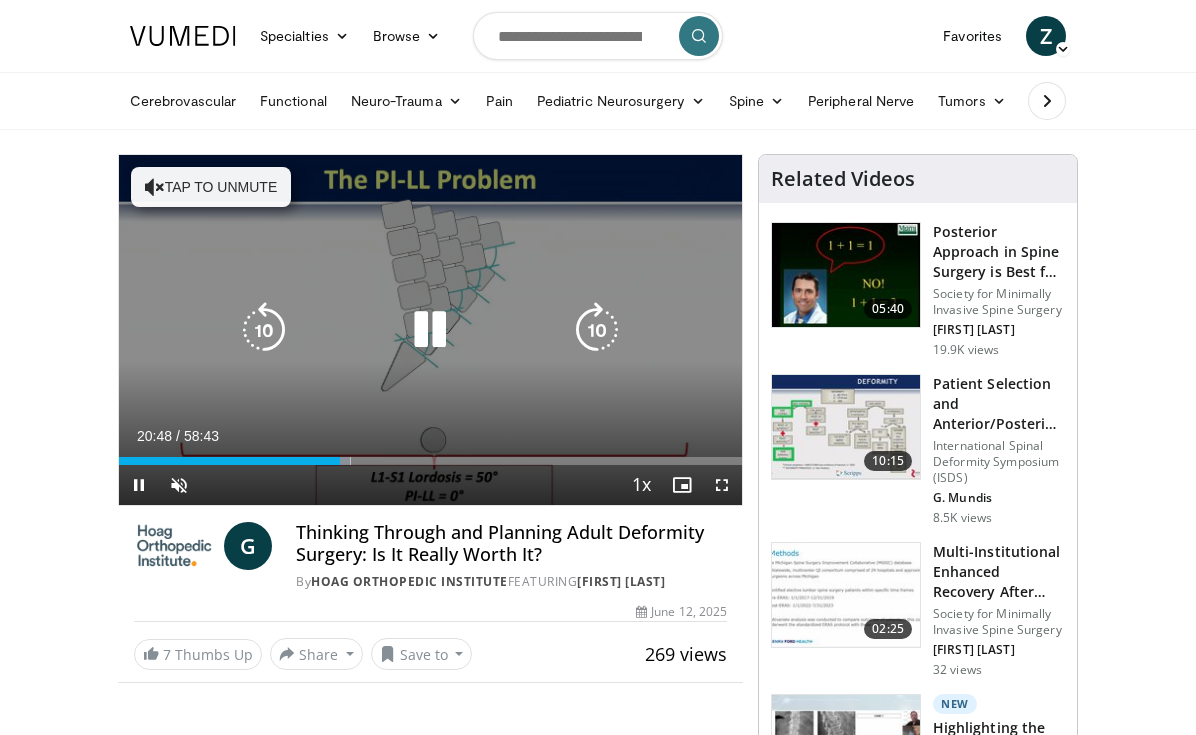 click at bounding box center [597, 330] 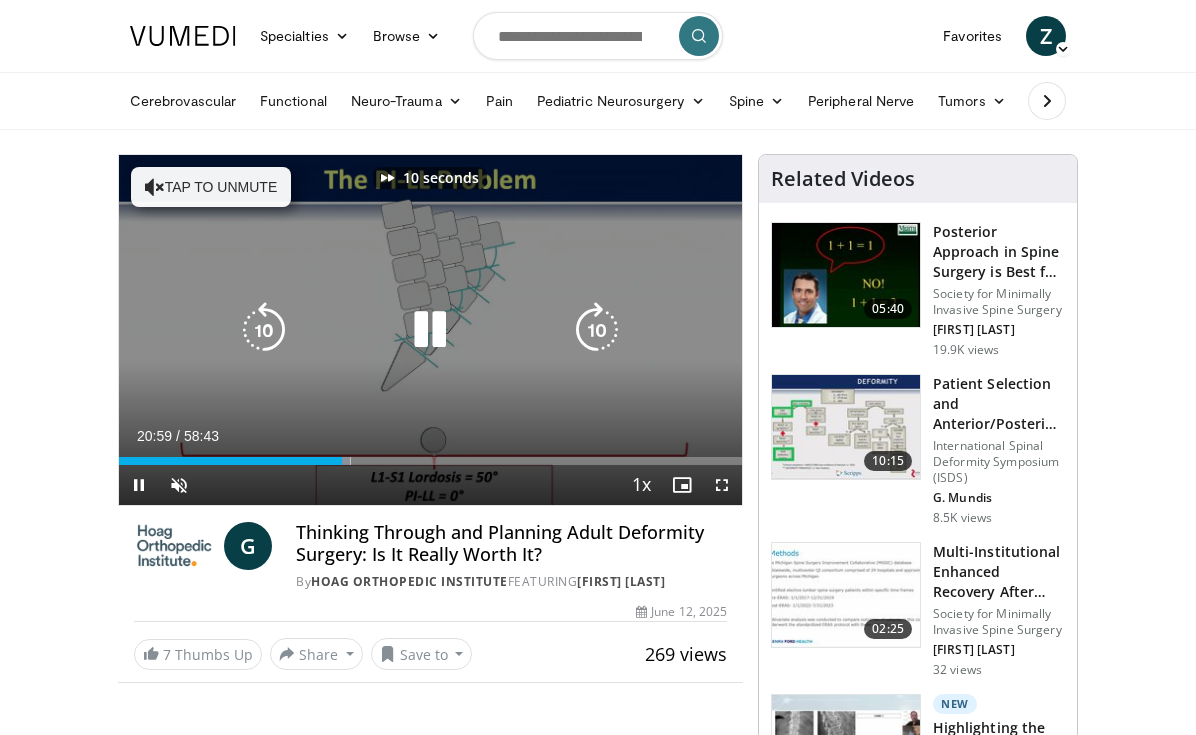 click at bounding box center [597, 330] 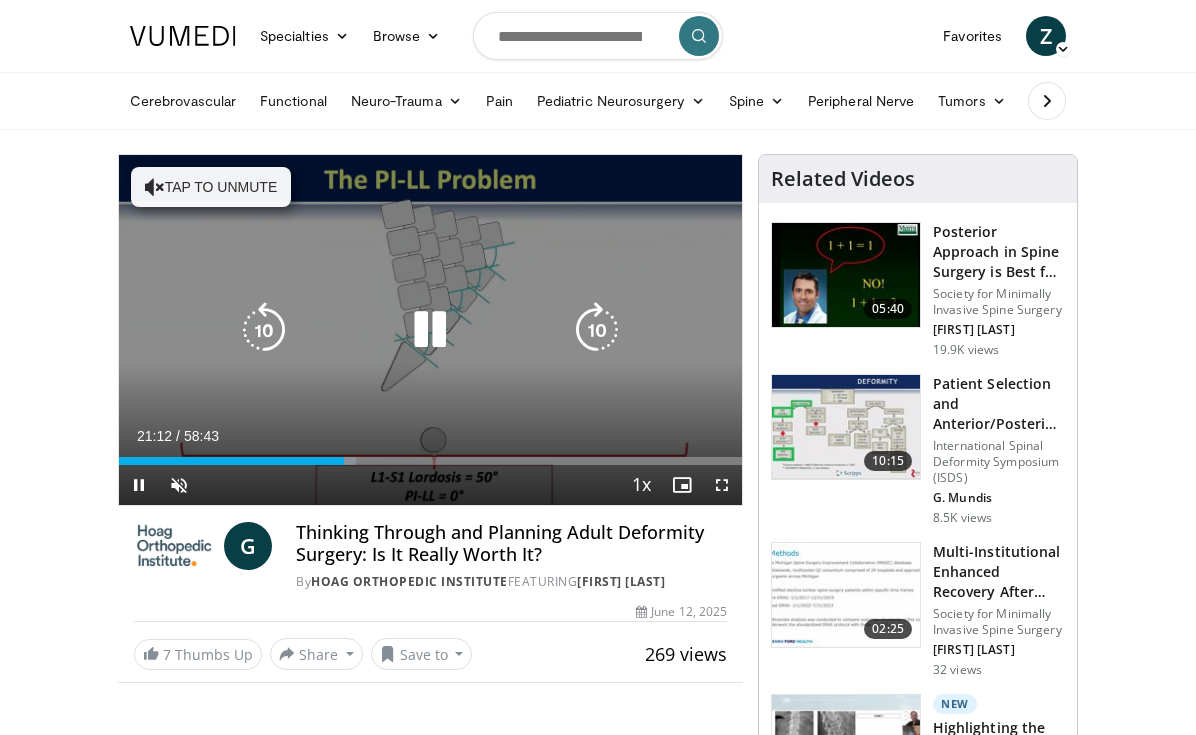 click at bounding box center (597, 330) 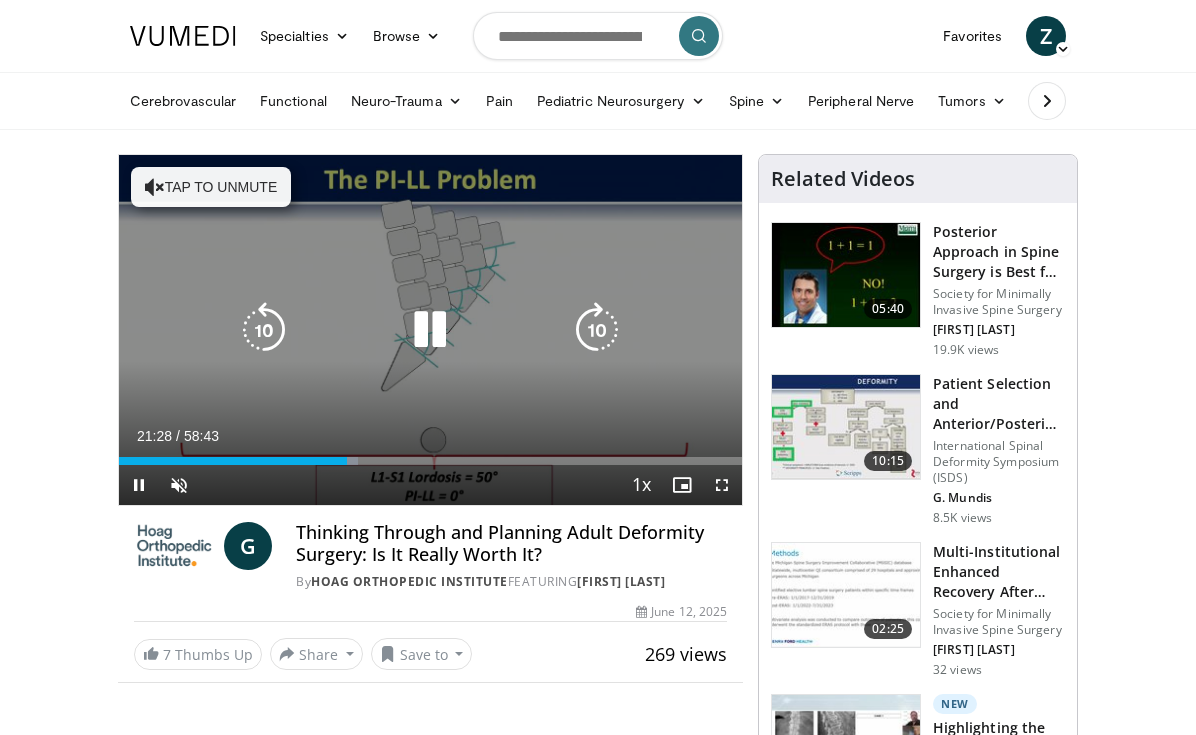 click at bounding box center [597, 330] 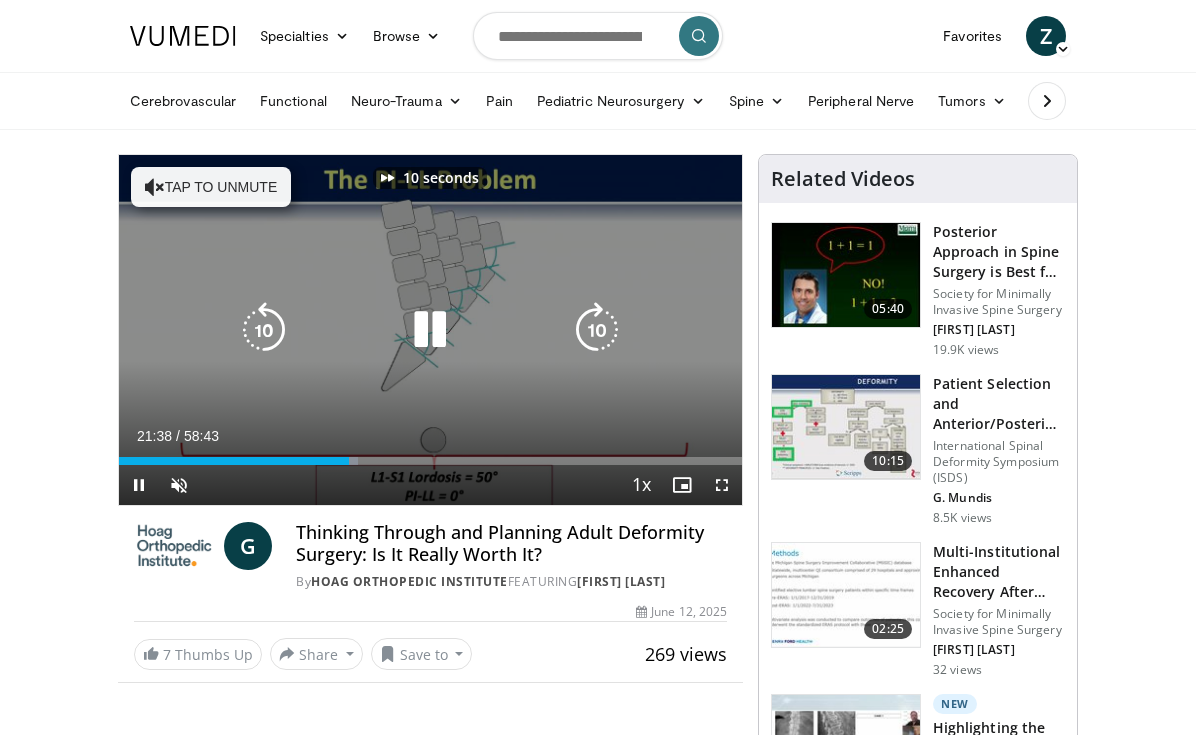 click at bounding box center (597, 330) 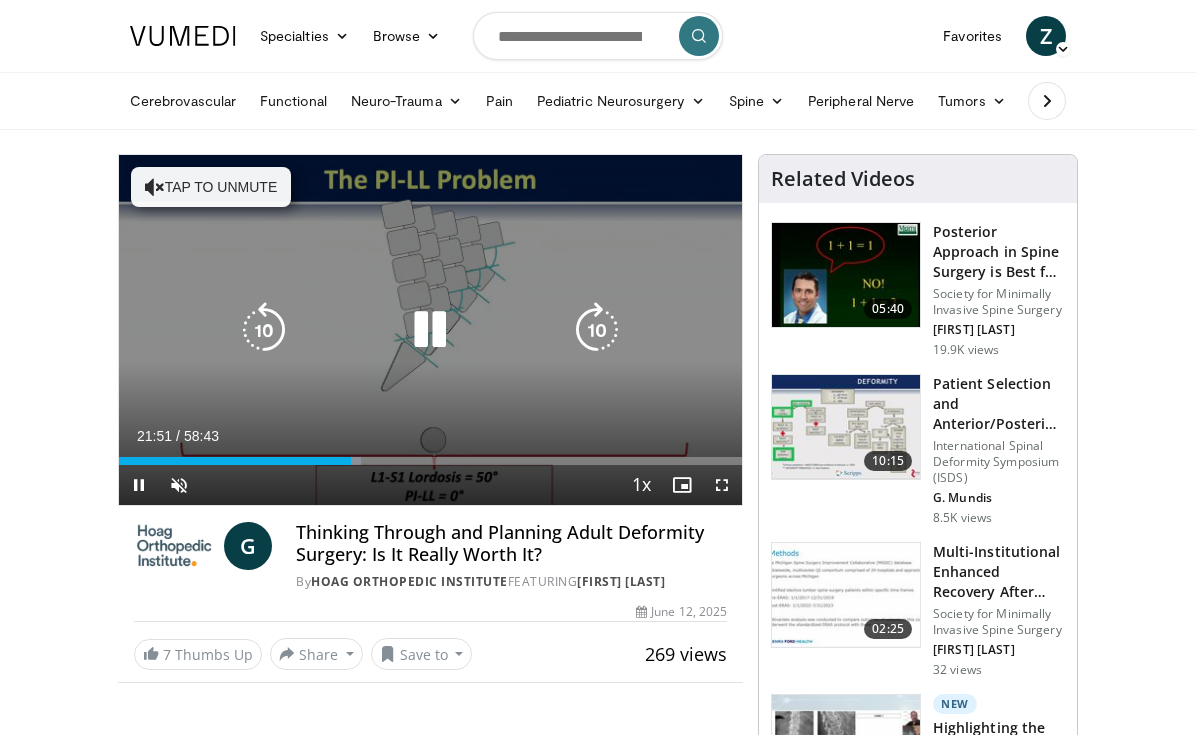 click at bounding box center (597, 330) 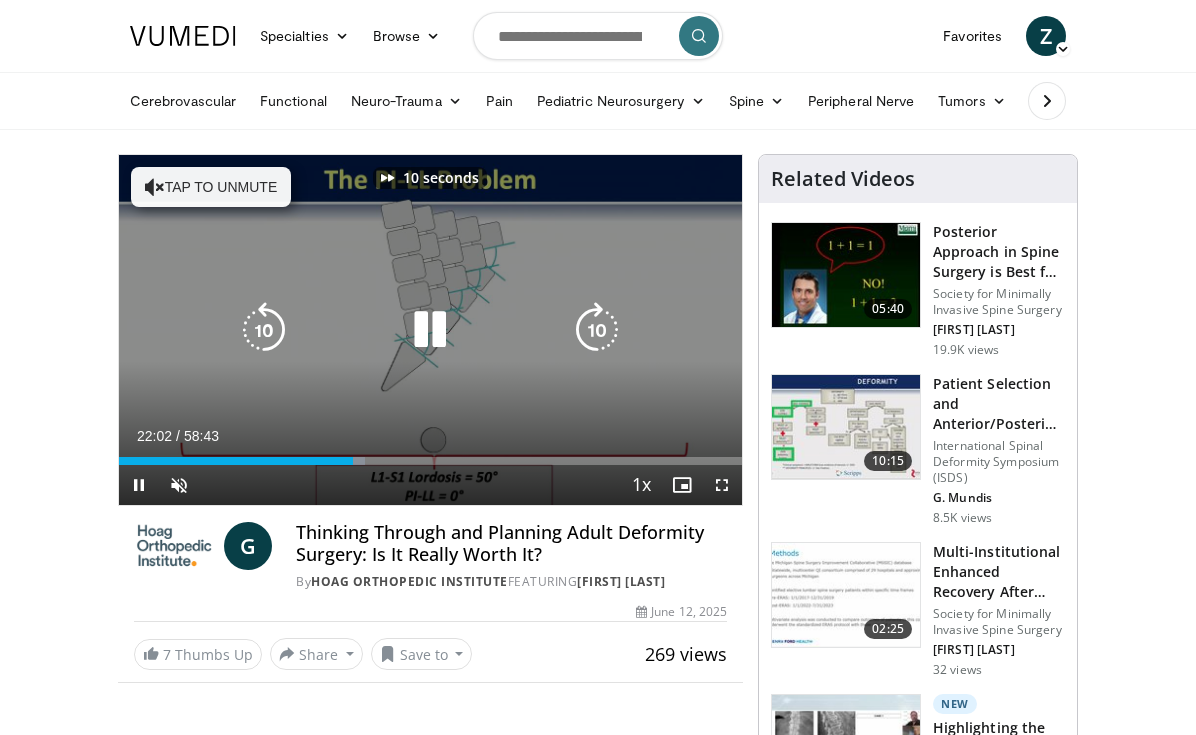 click at bounding box center [597, 330] 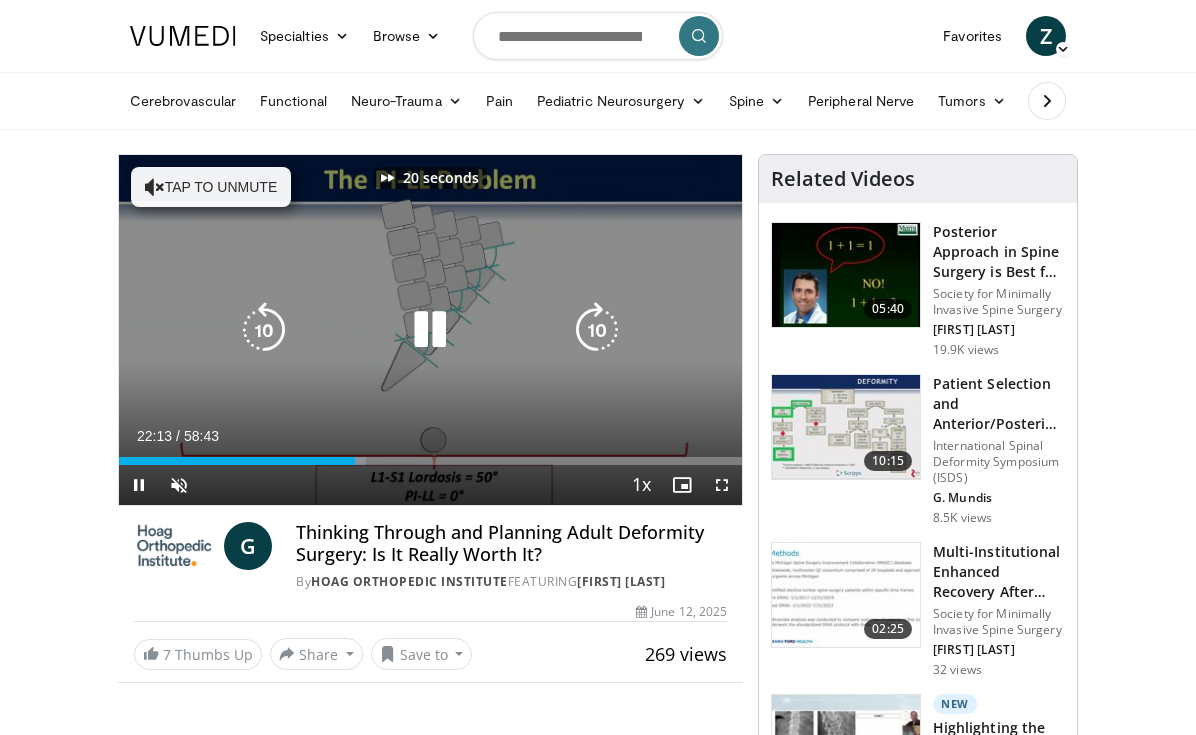 click at bounding box center [597, 330] 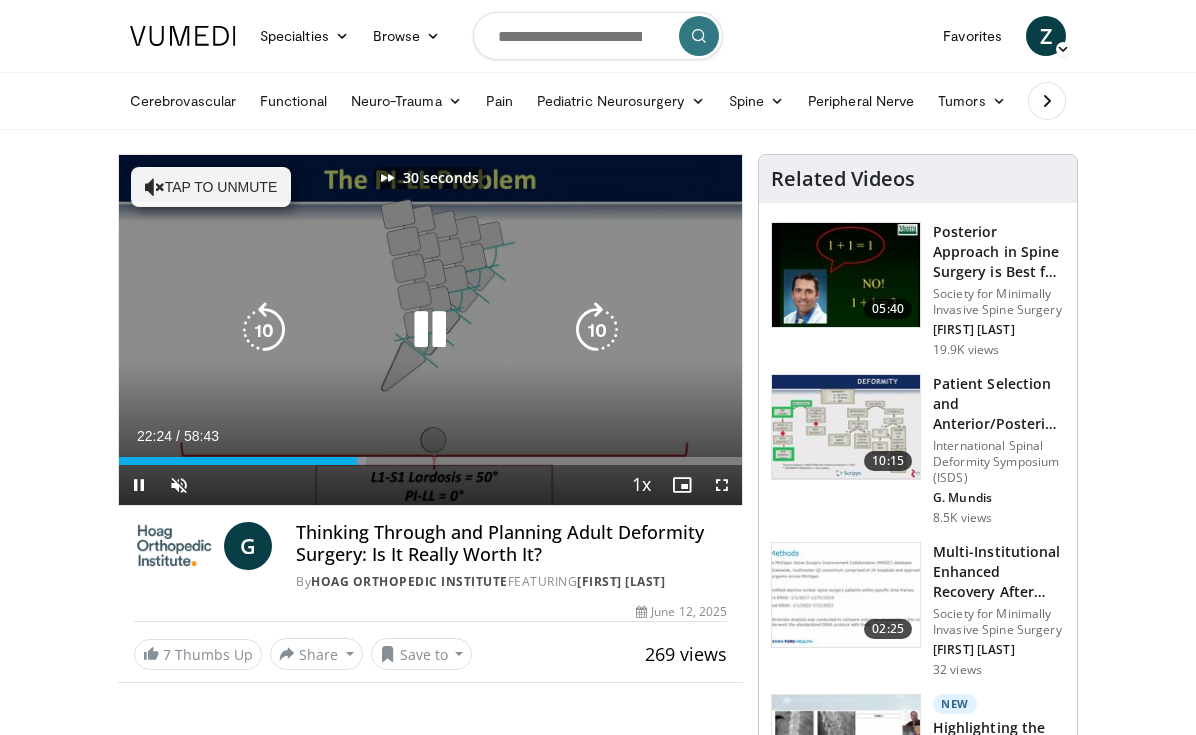 click at bounding box center (597, 330) 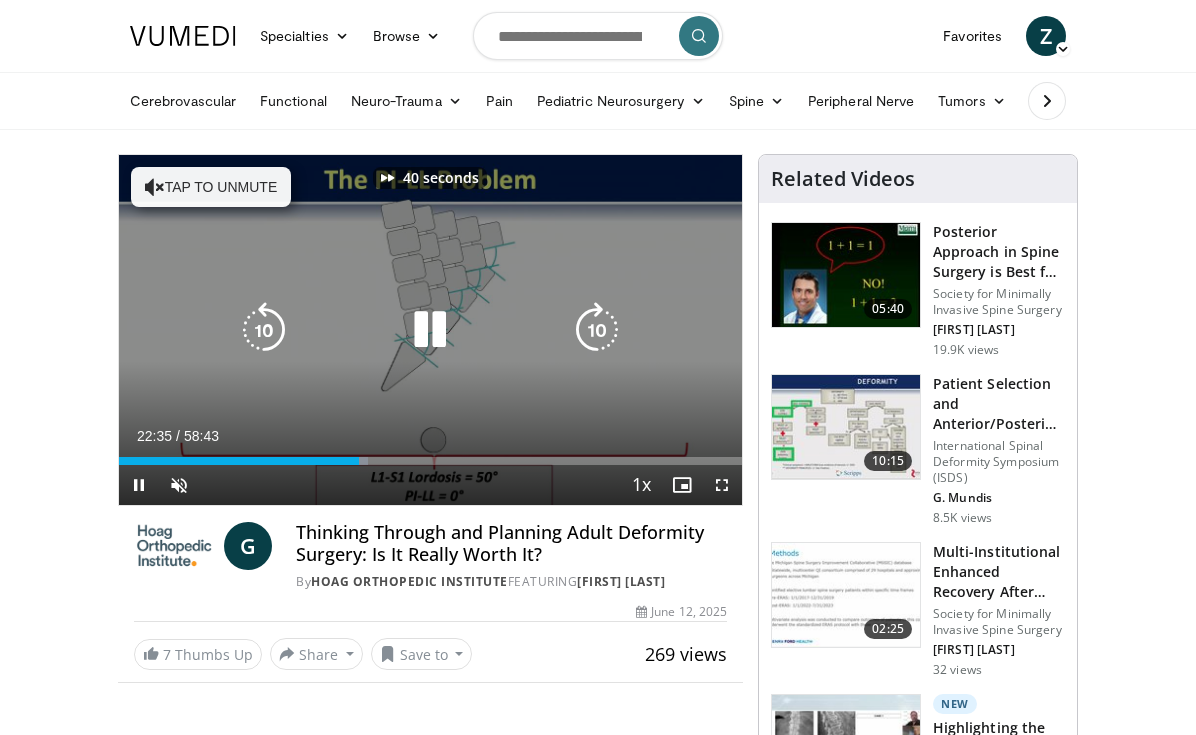 click at bounding box center [597, 330] 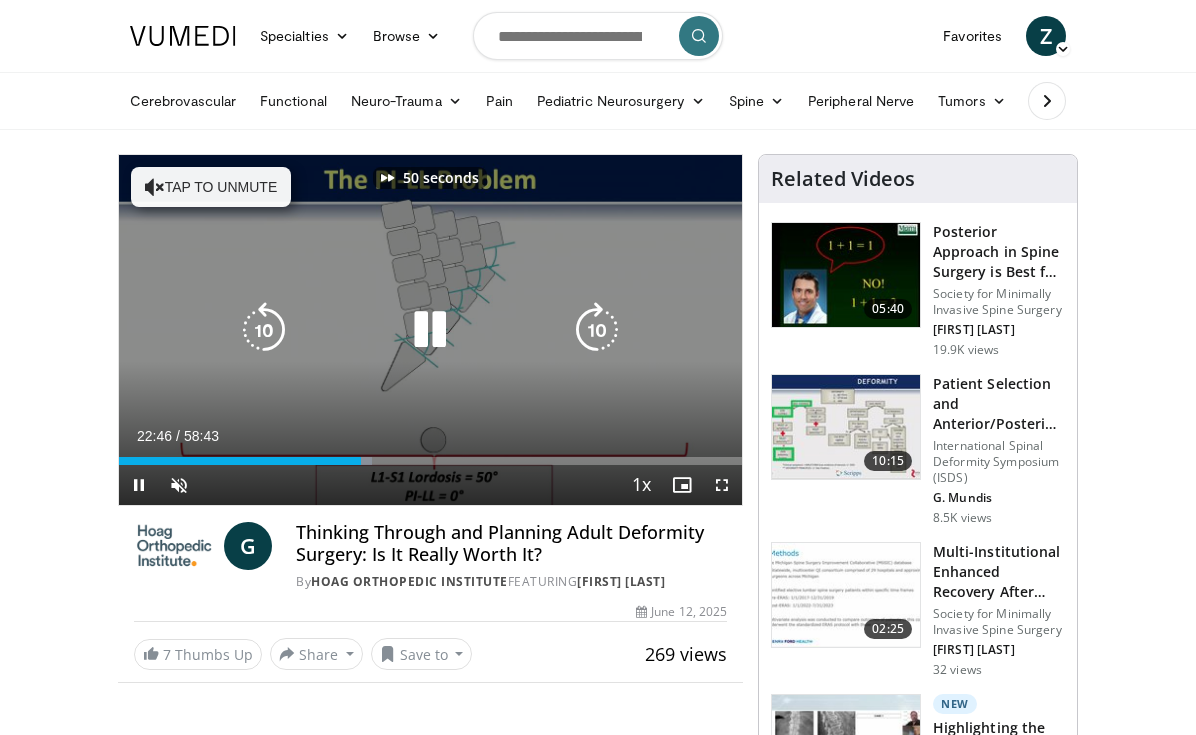 click at bounding box center (597, 330) 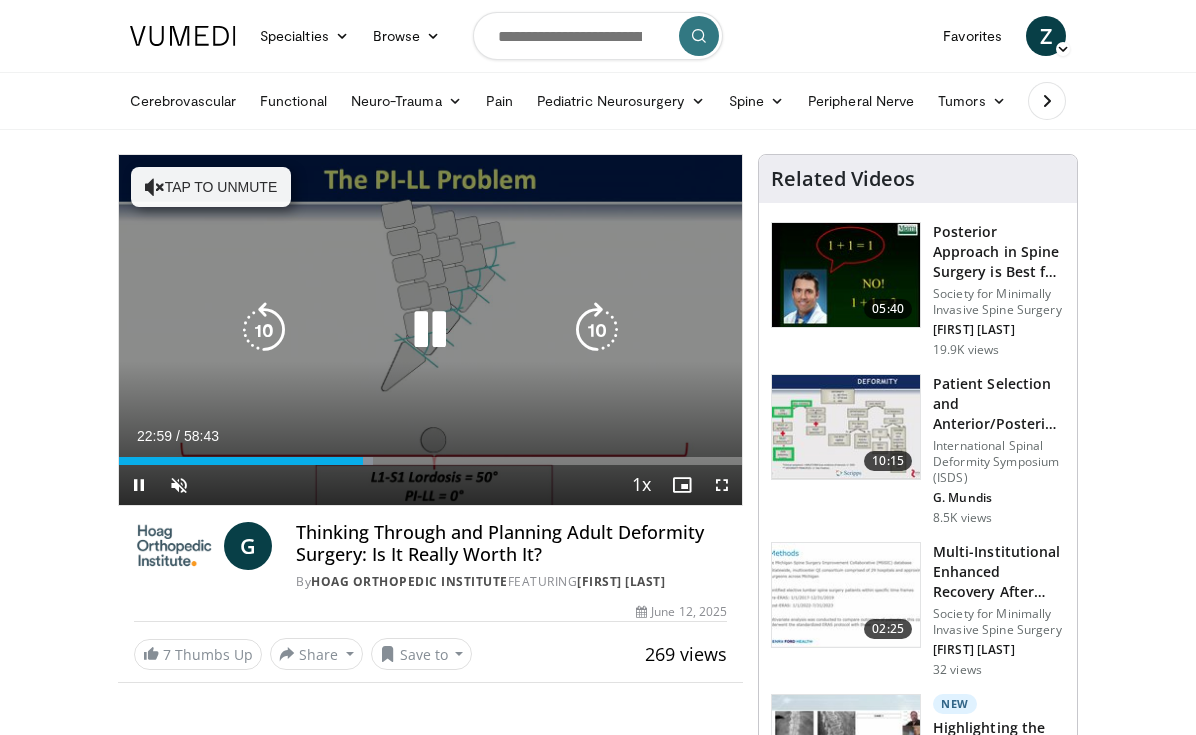 click at bounding box center (597, 330) 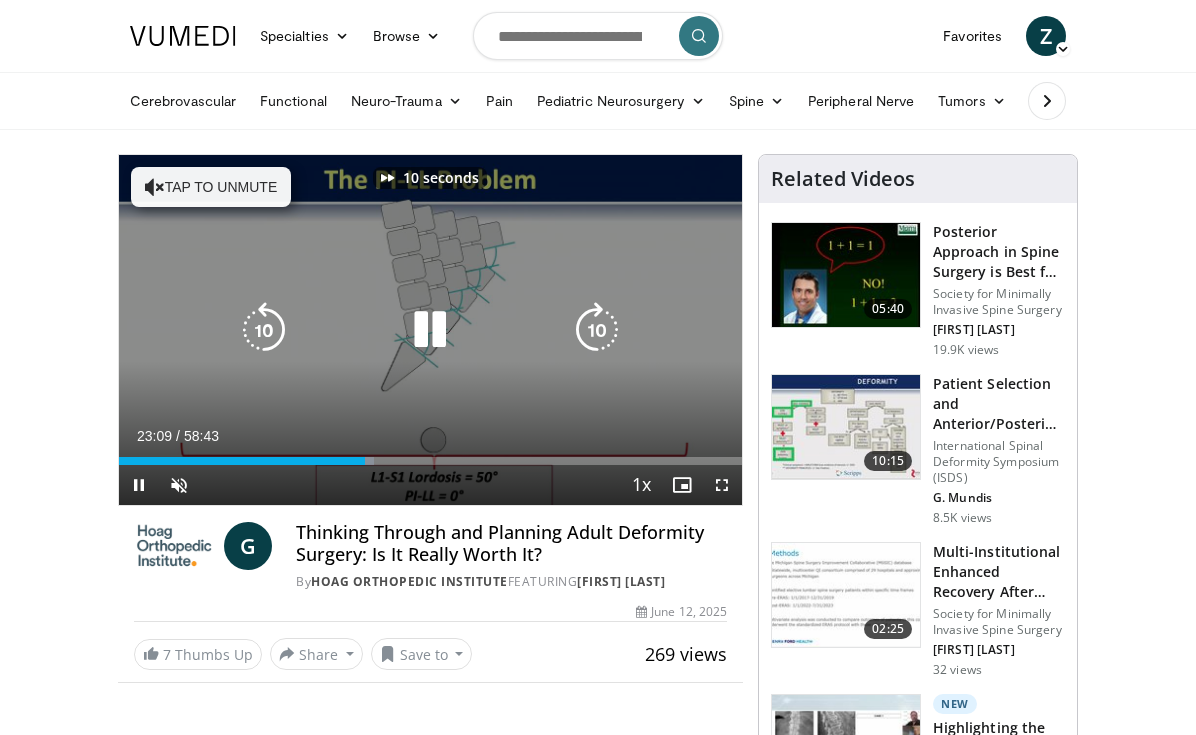 click at bounding box center [597, 330] 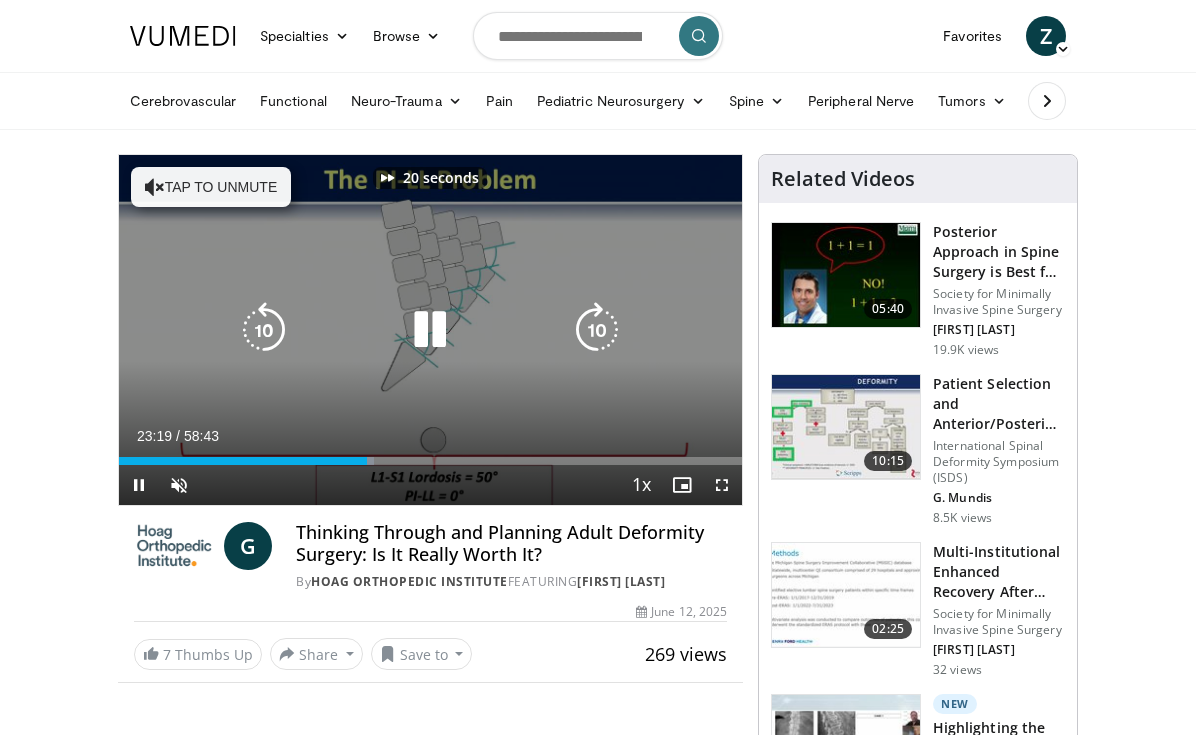 click at bounding box center (597, 330) 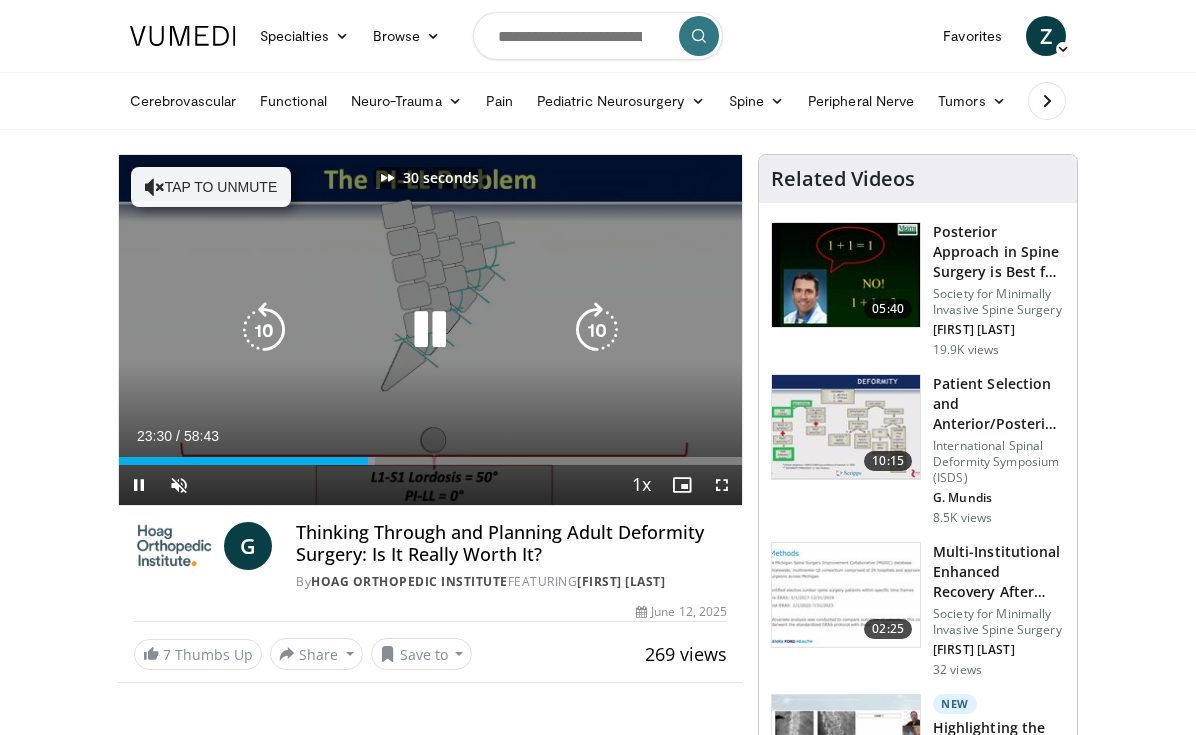 click at bounding box center [597, 330] 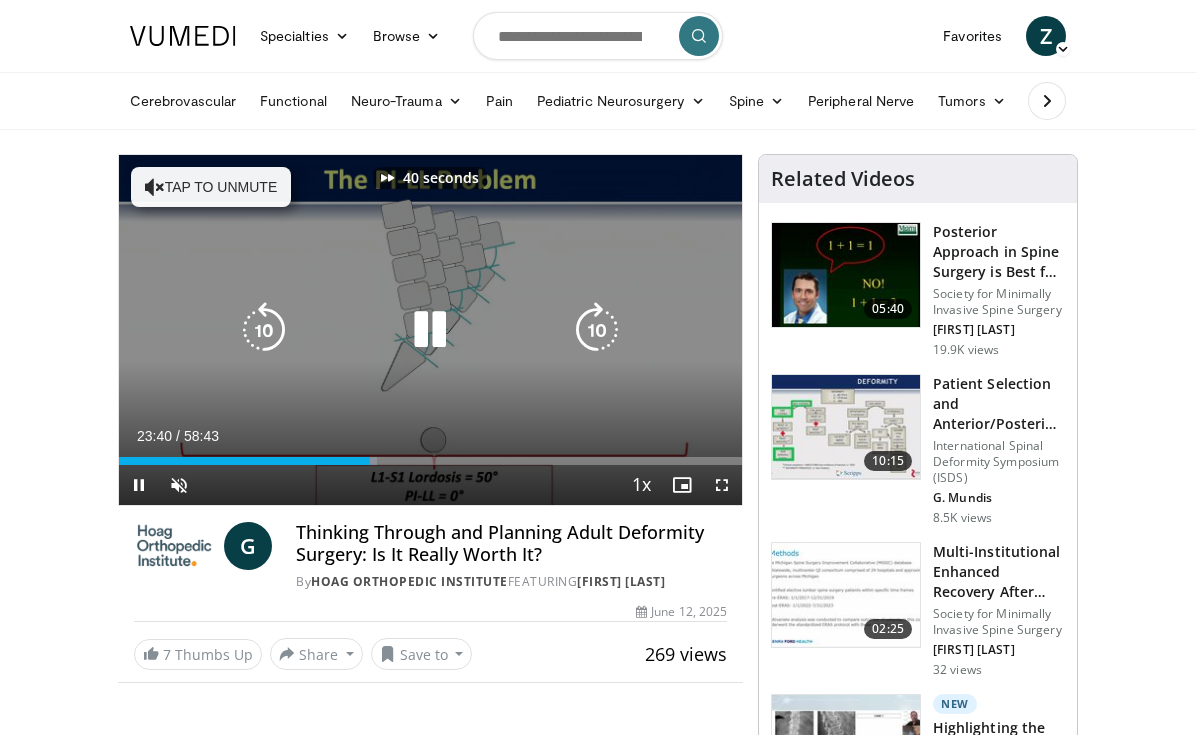click at bounding box center [597, 330] 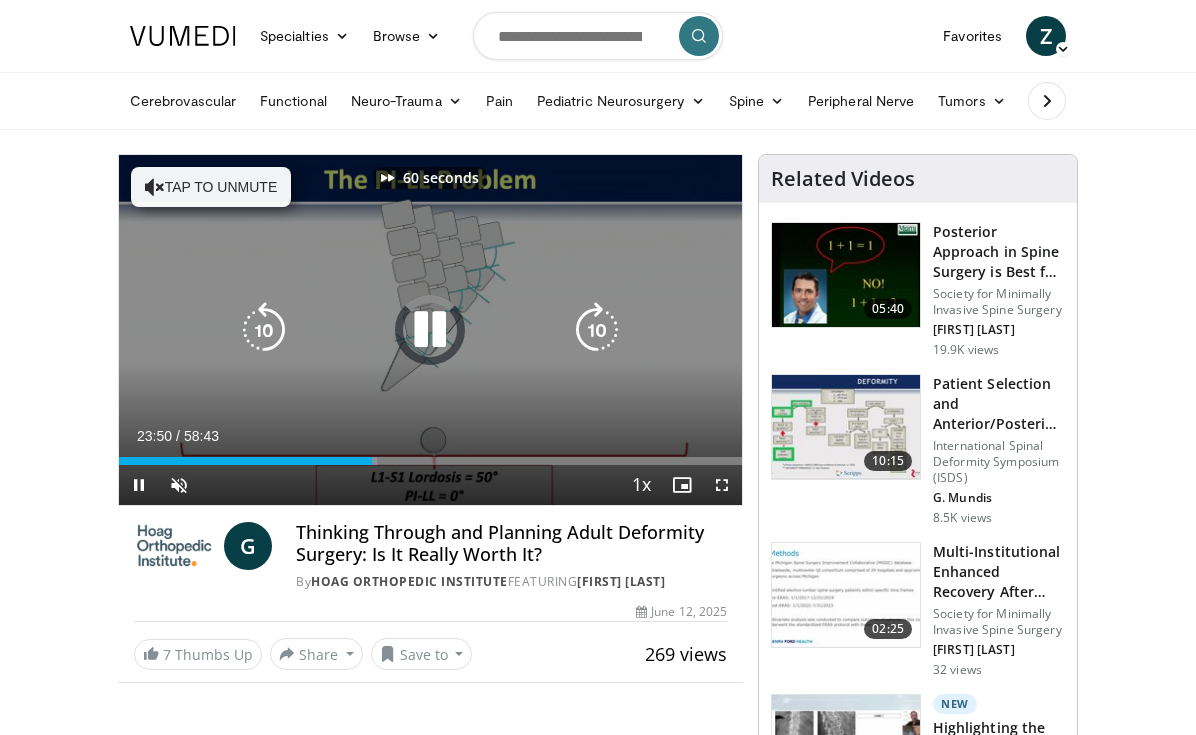 click at bounding box center (597, 330) 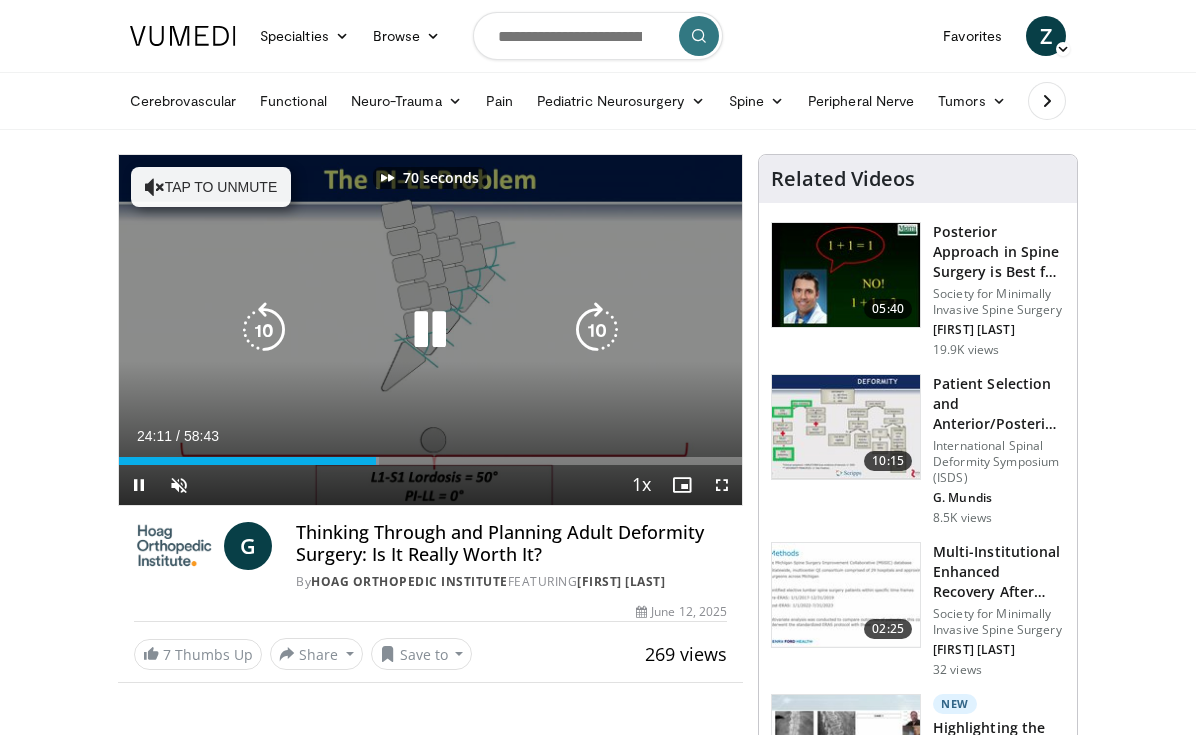 click at bounding box center [597, 330] 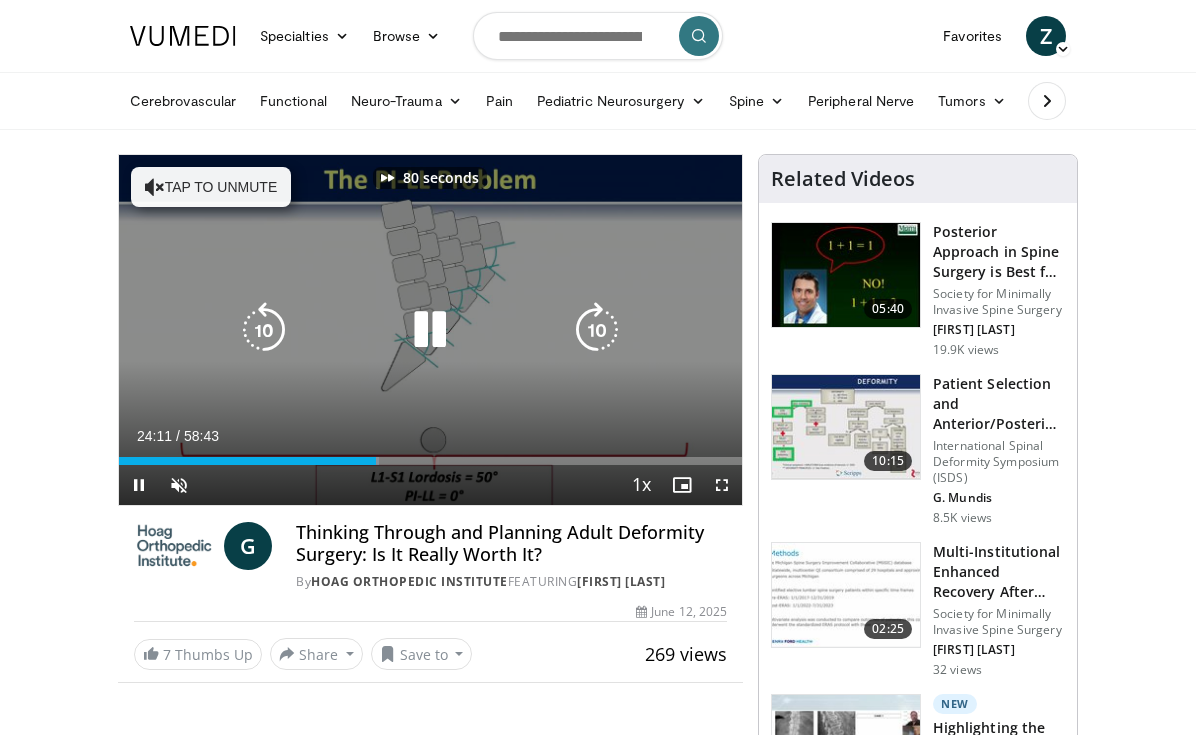 click at bounding box center (597, 330) 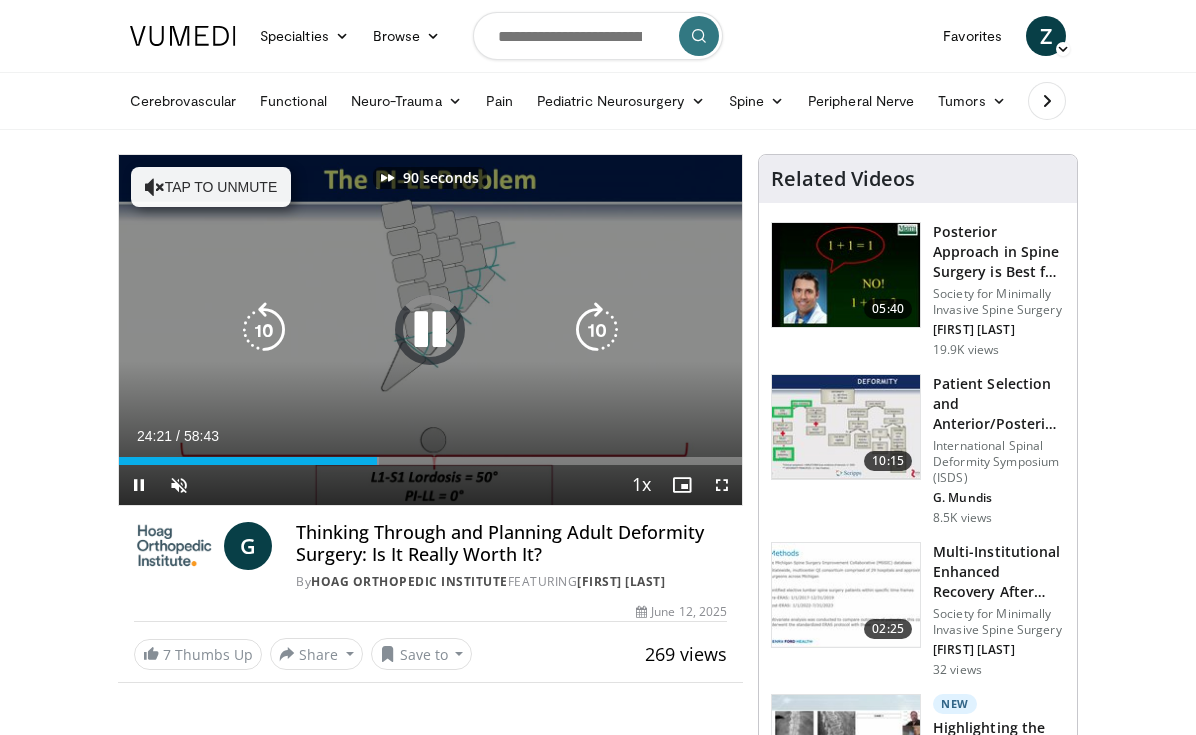 click at bounding box center (597, 330) 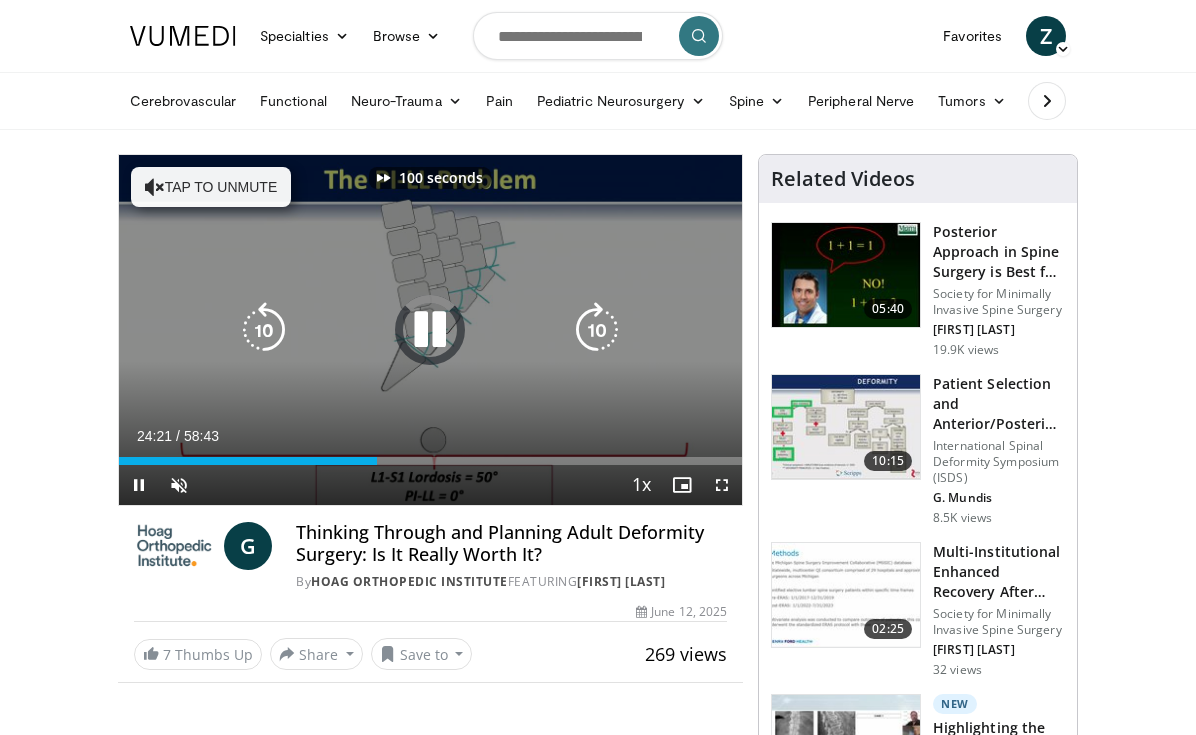 click at bounding box center (597, 330) 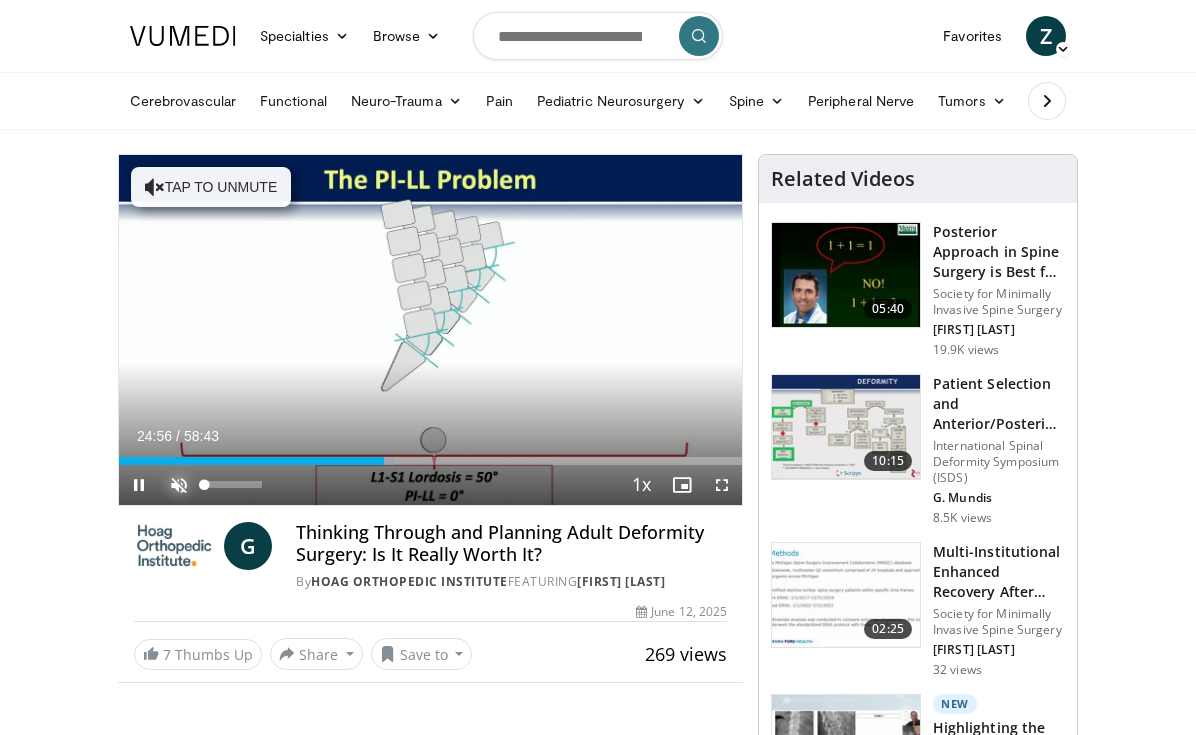 click at bounding box center (179, 485) 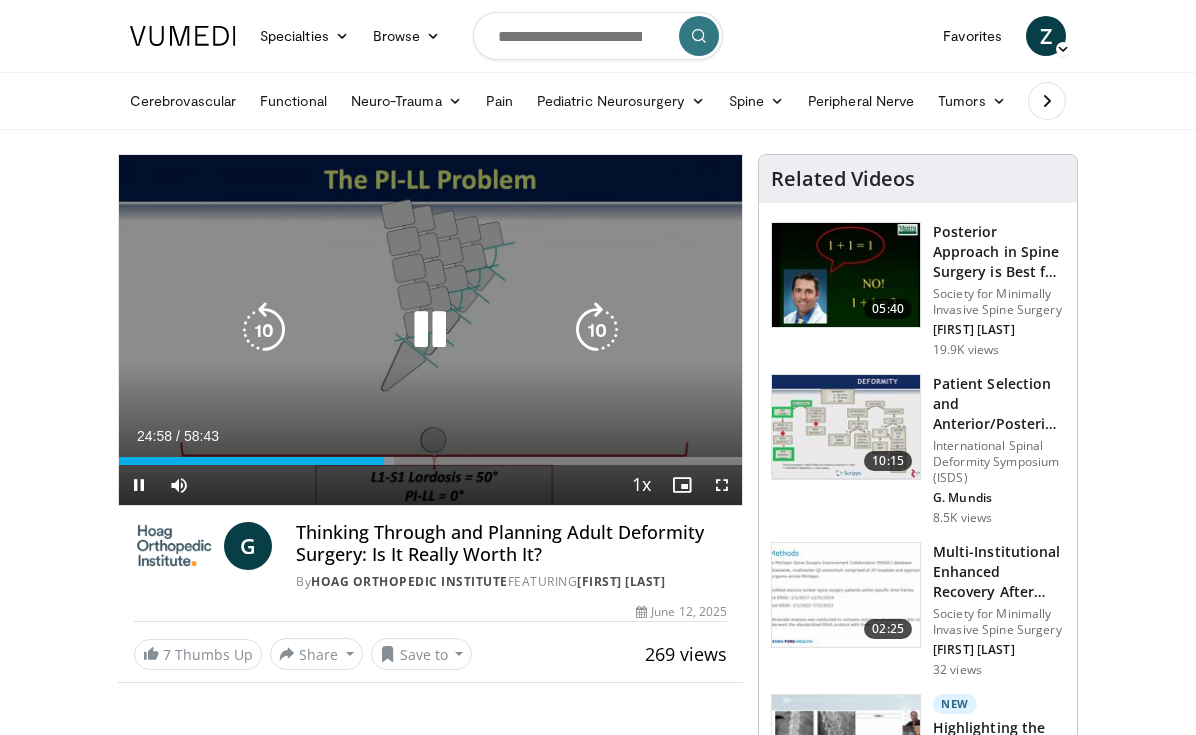 click at bounding box center (264, 330) 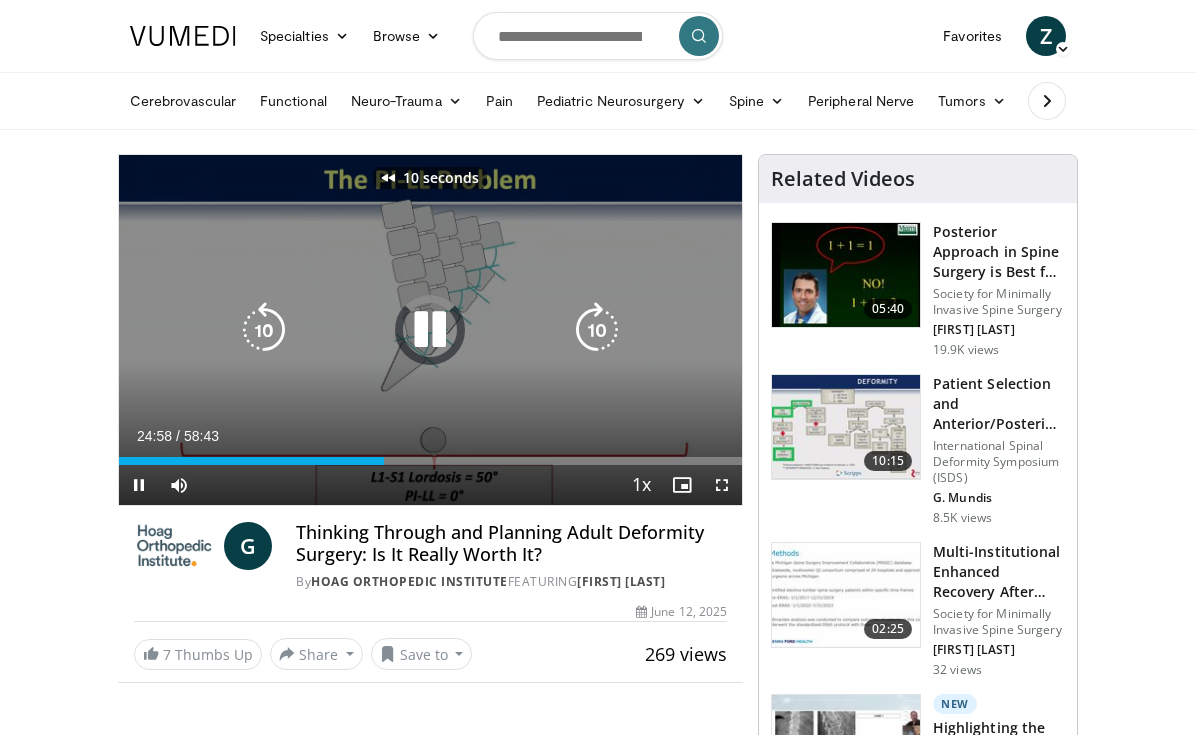 click at bounding box center [264, 330] 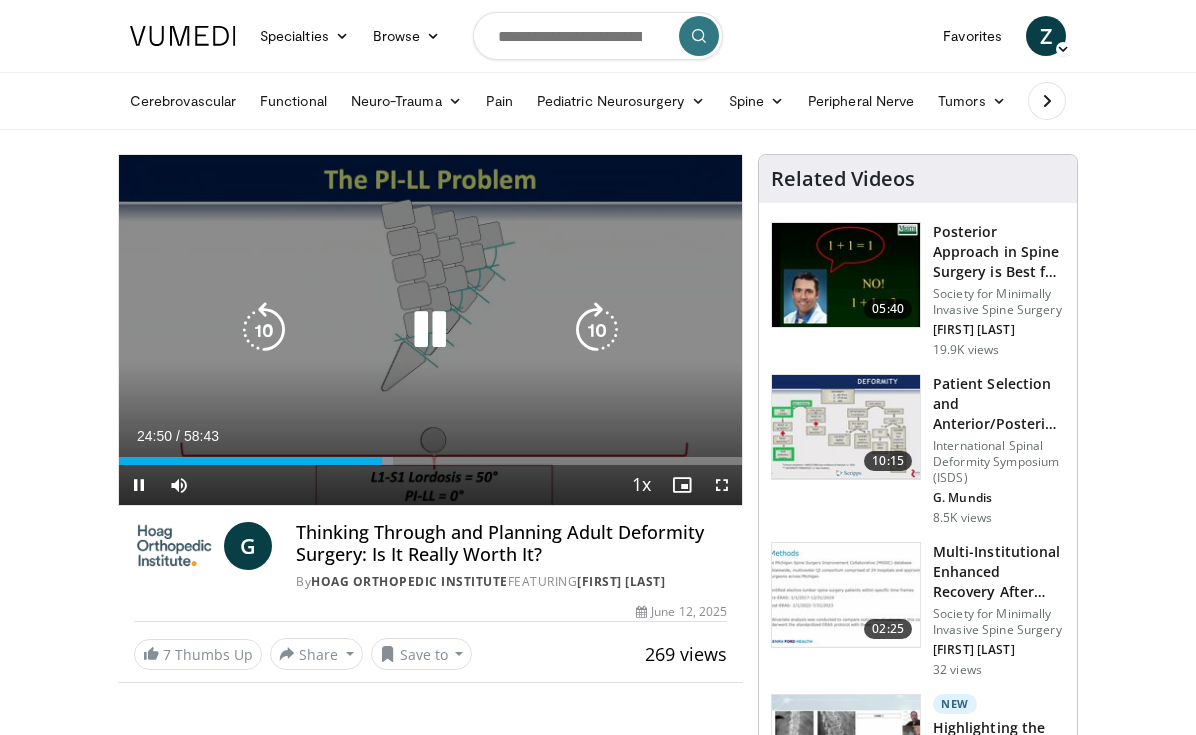 click at bounding box center [264, 330] 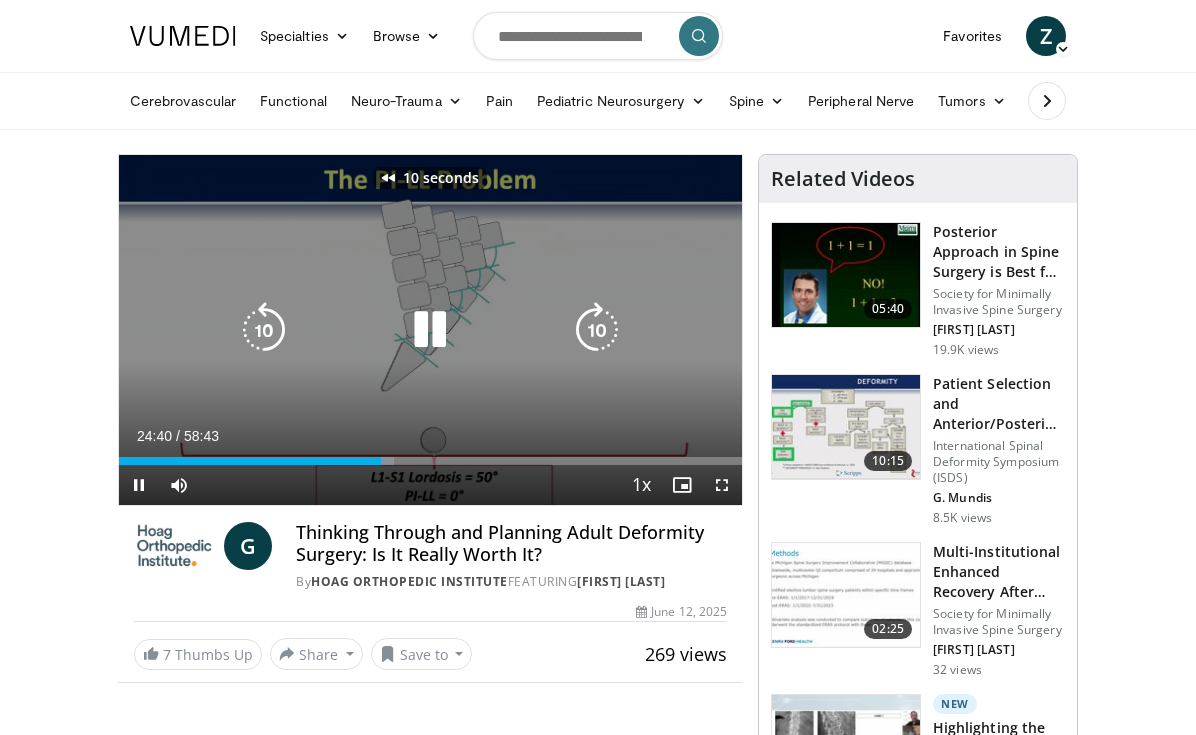 click at bounding box center [264, 330] 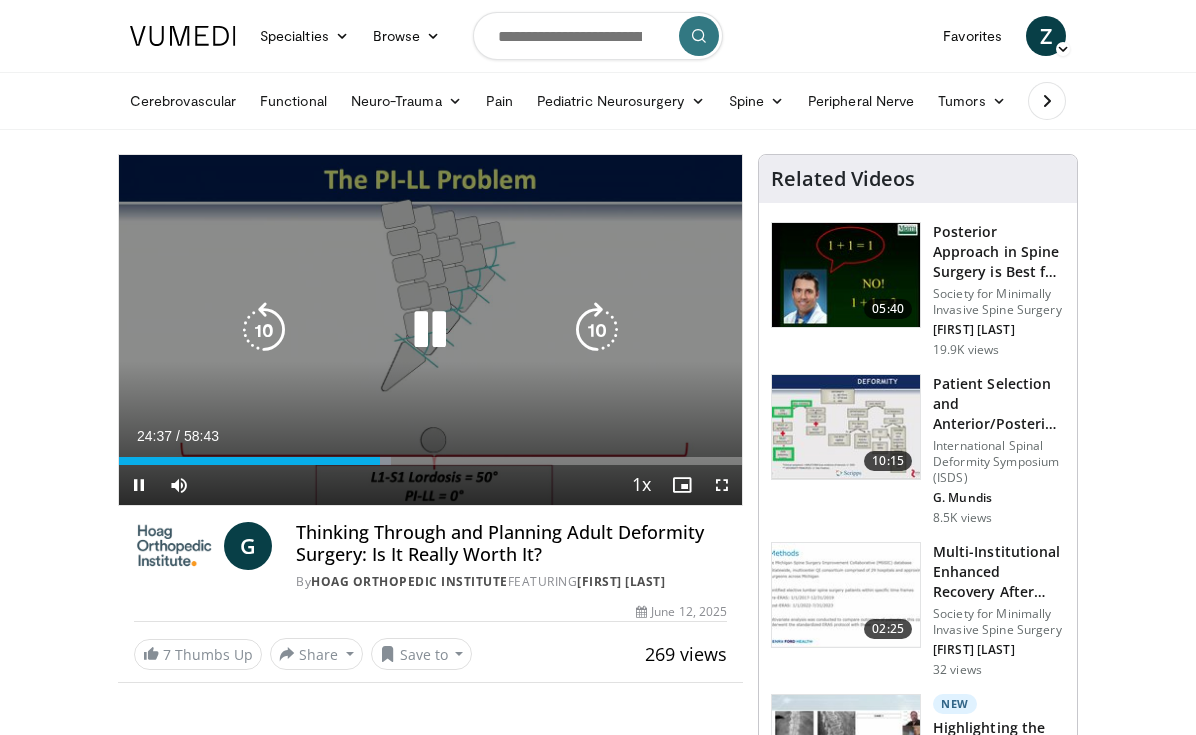 click at bounding box center (264, 330) 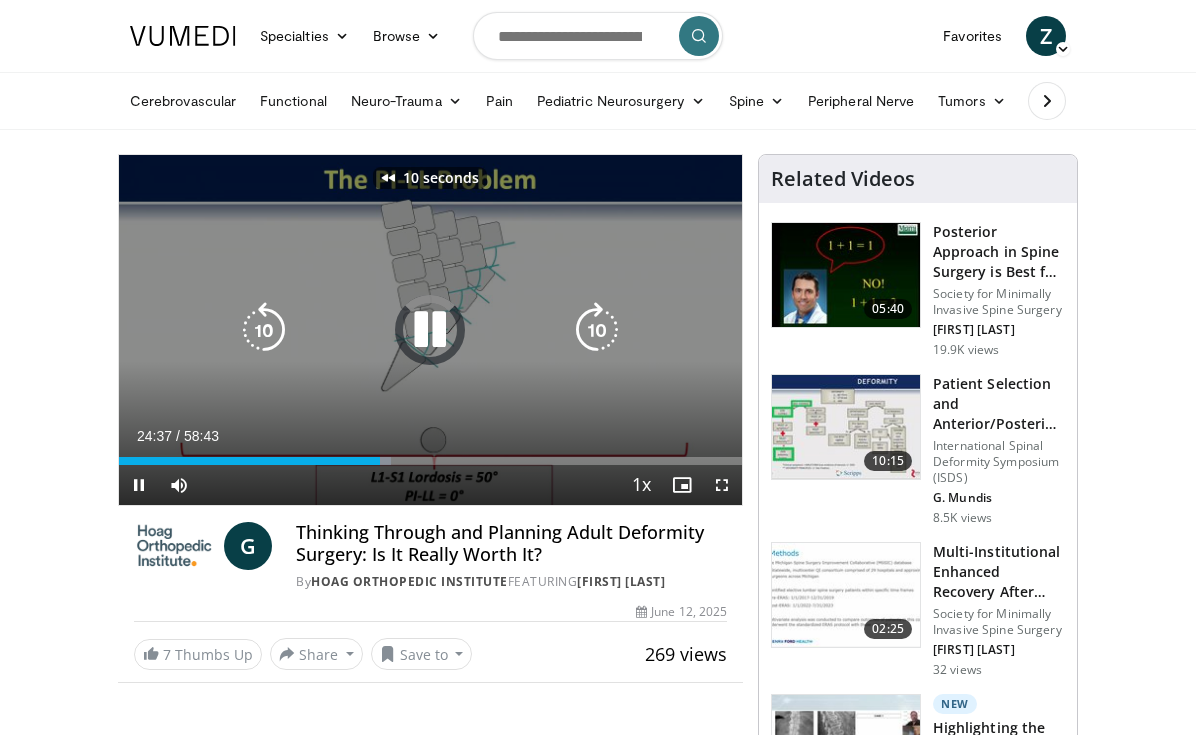 click at bounding box center [264, 330] 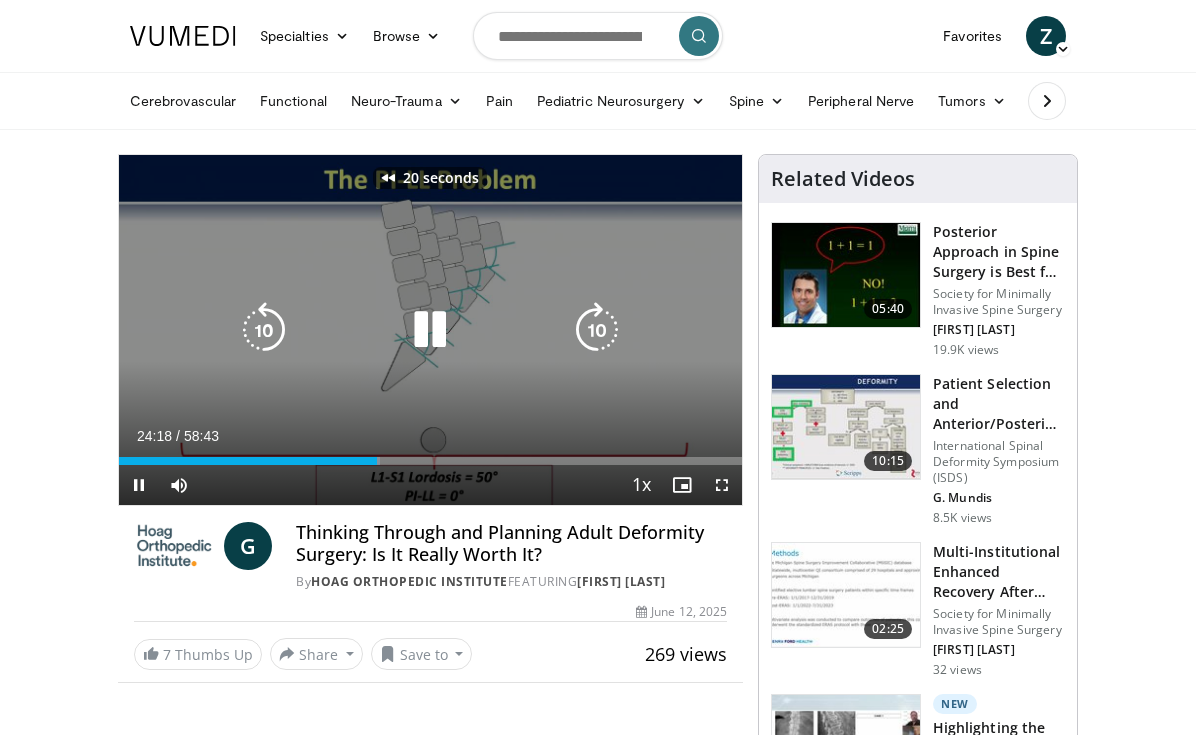 click at bounding box center (264, 330) 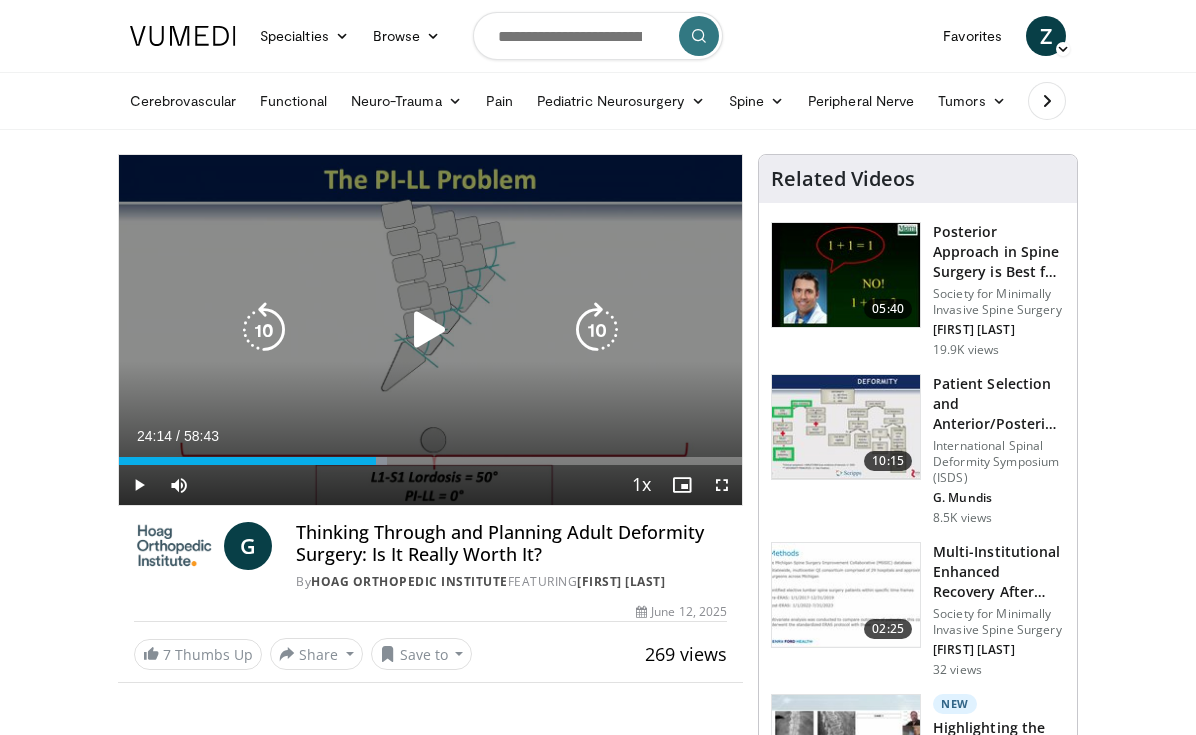 click at bounding box center [430, 330] 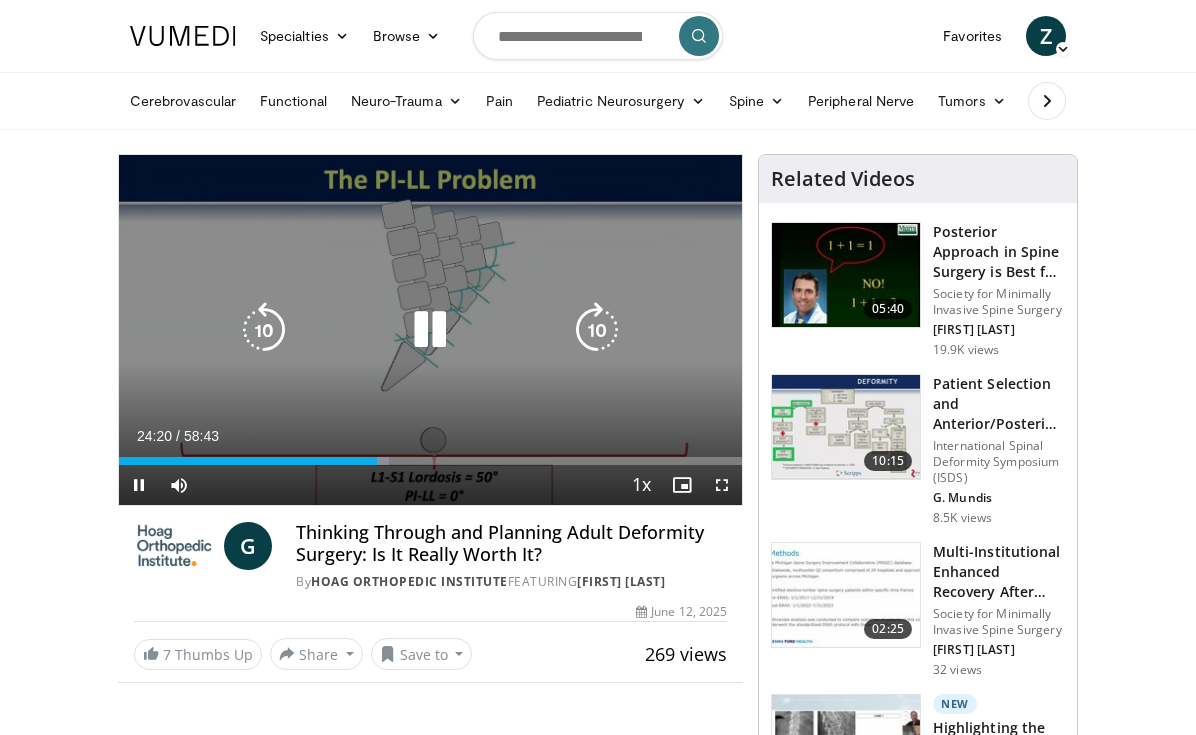 click at bounding box center (264, 330) 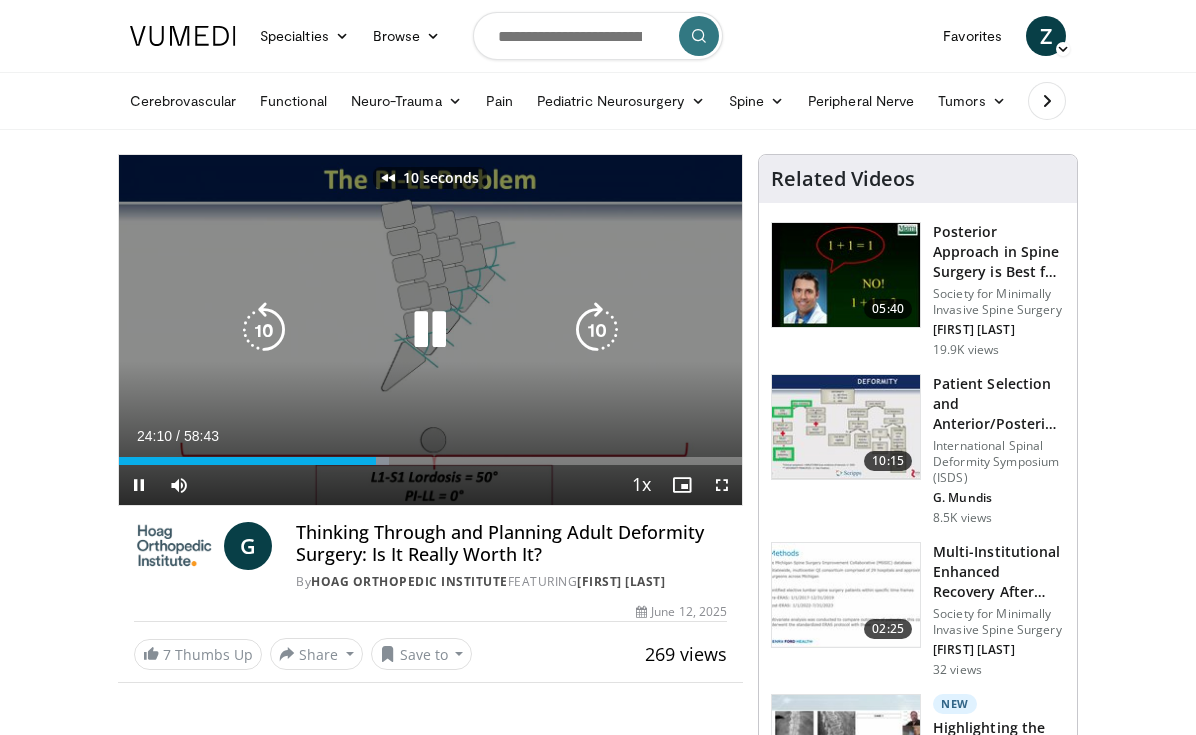click at bounding box center (264, 330) 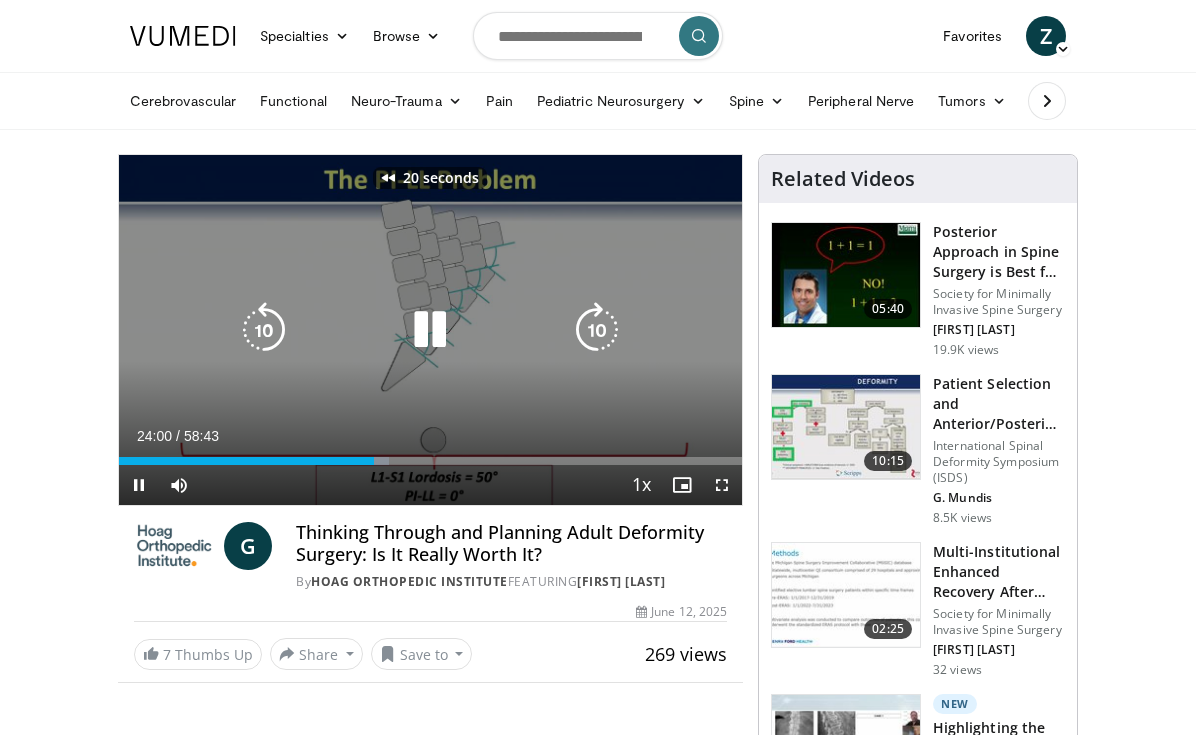click at bounding box center [264, 330] 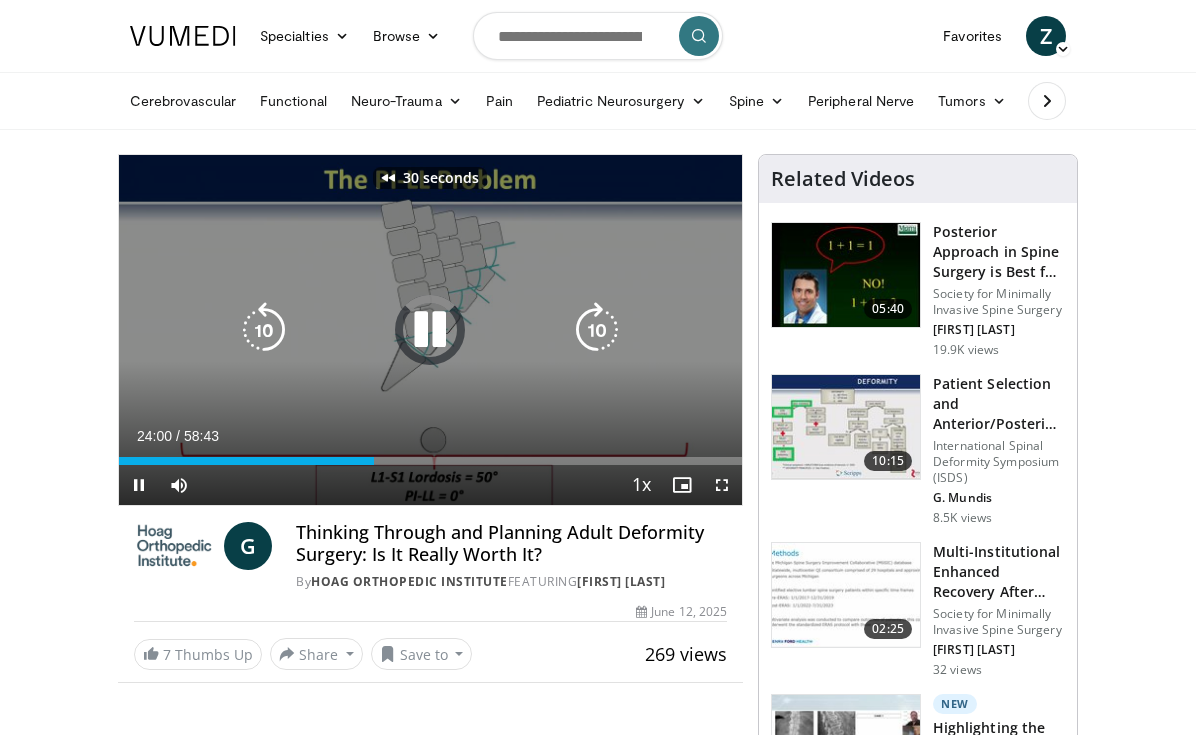 click at bounding box center [264, 330] 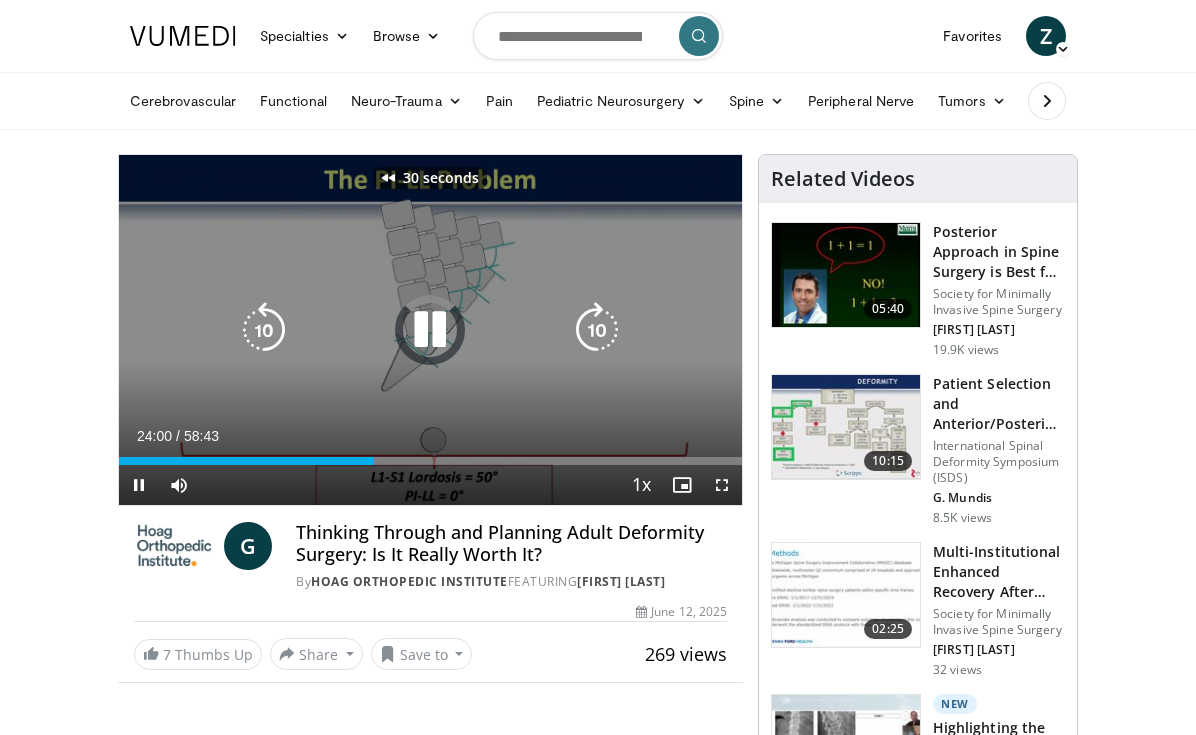 click at bounding box center (264, 330) 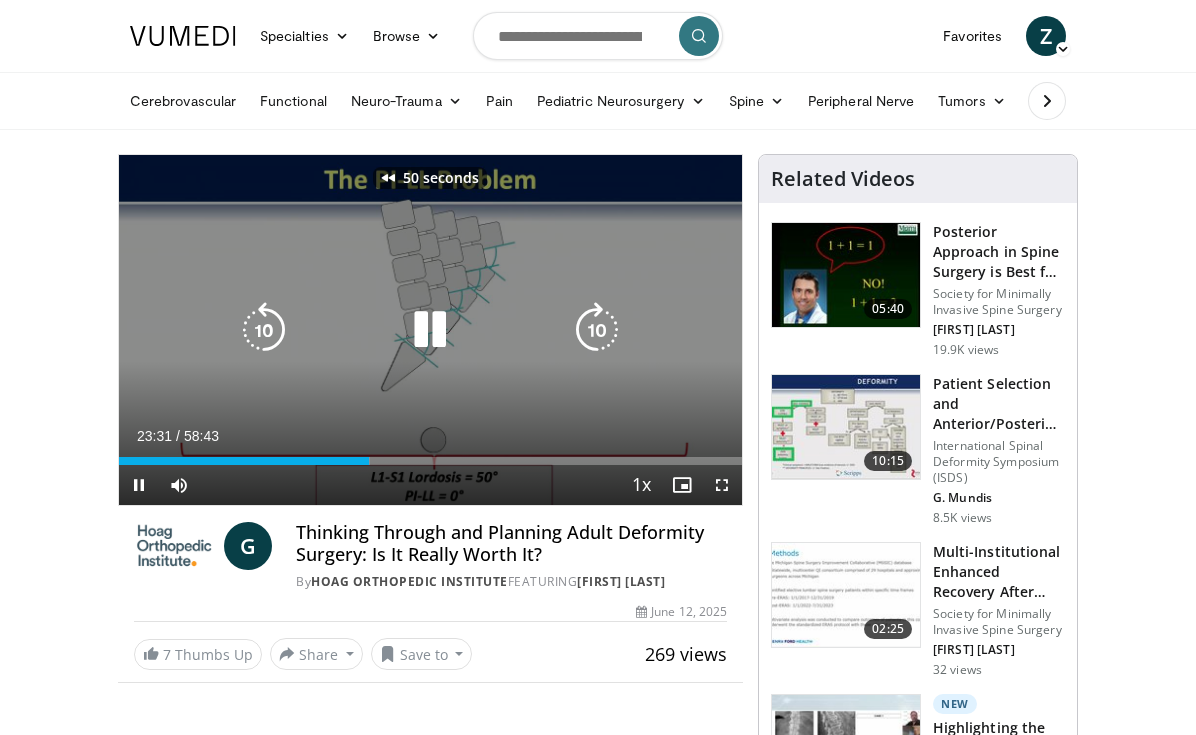 click at bounding box center [264, 330] 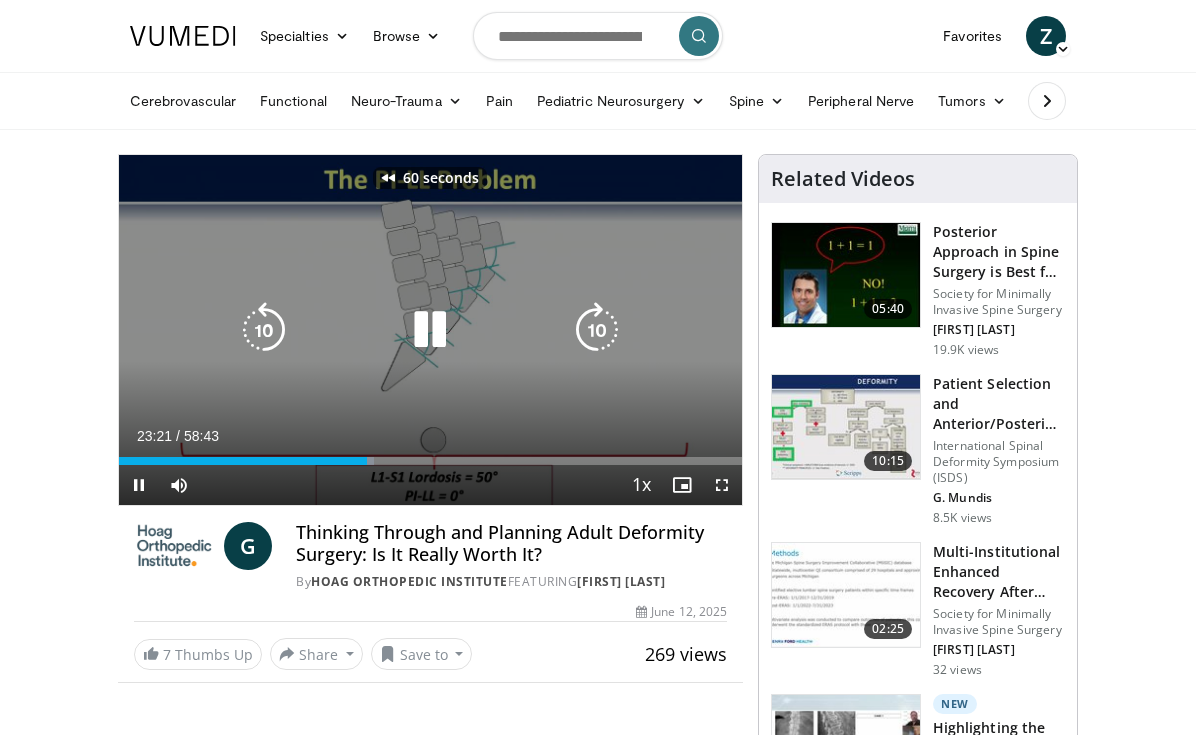 click at bounding box center [264, 330] 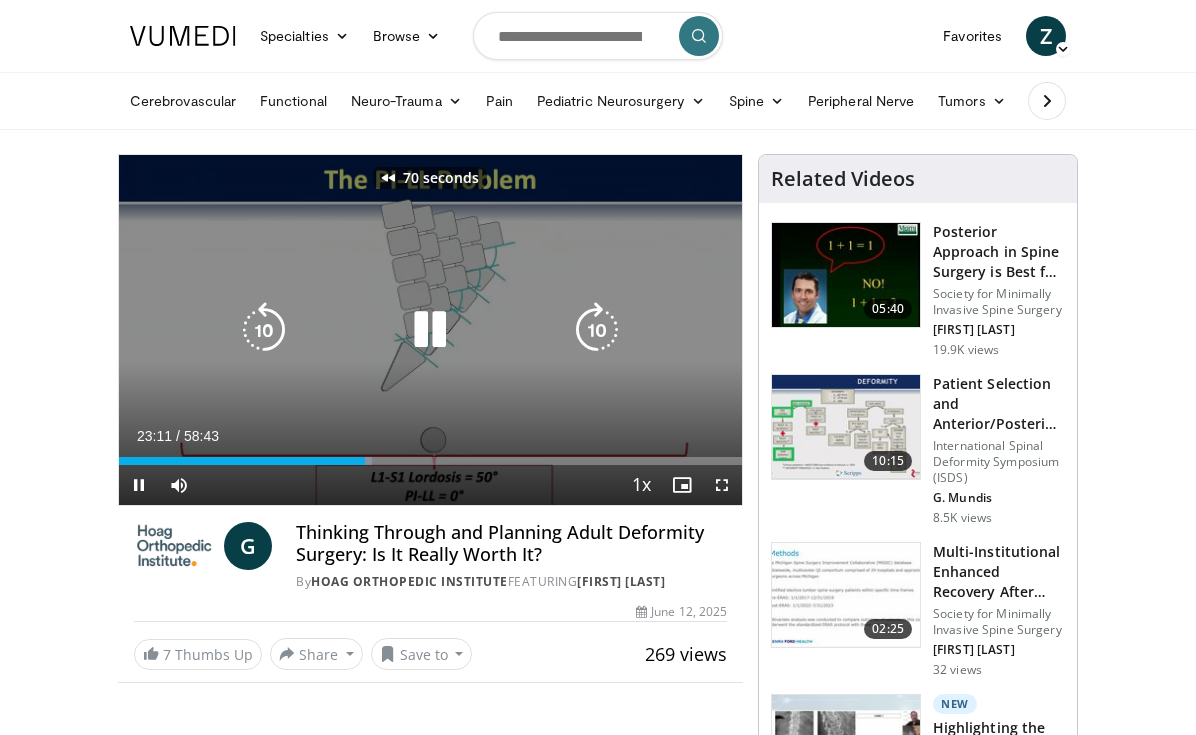 click at bounding box center [264, 330] 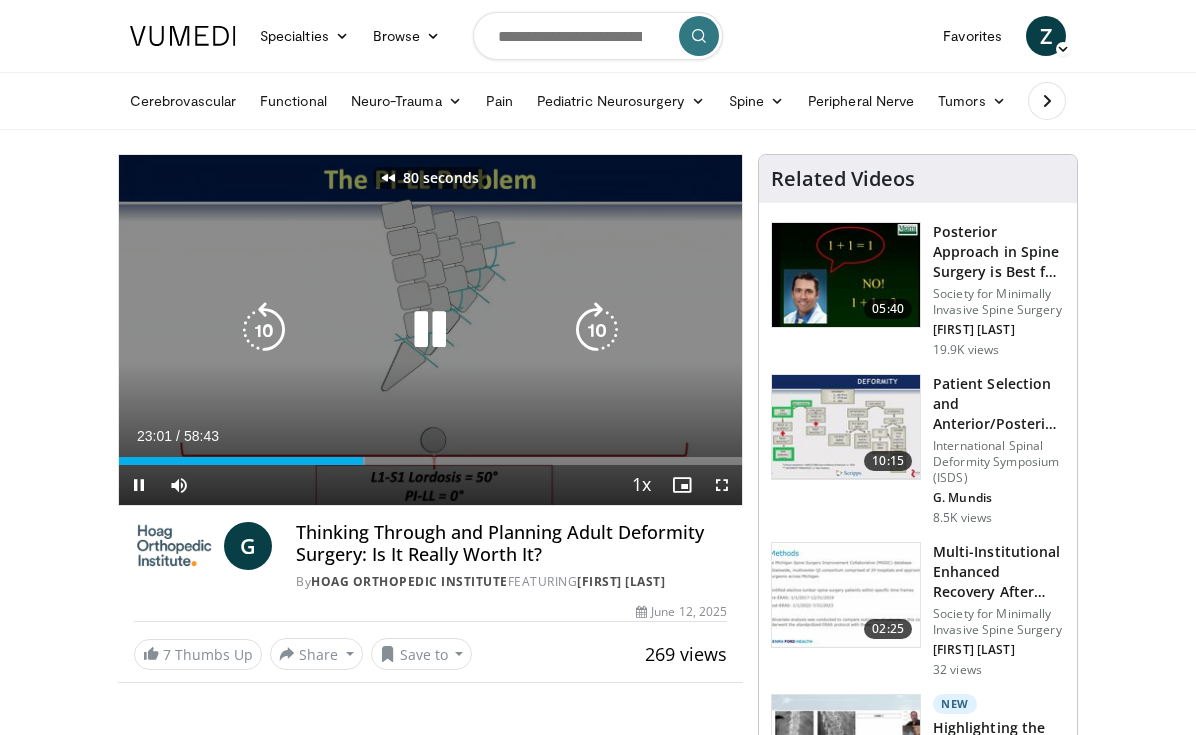 click at bounding box center [264, 330] 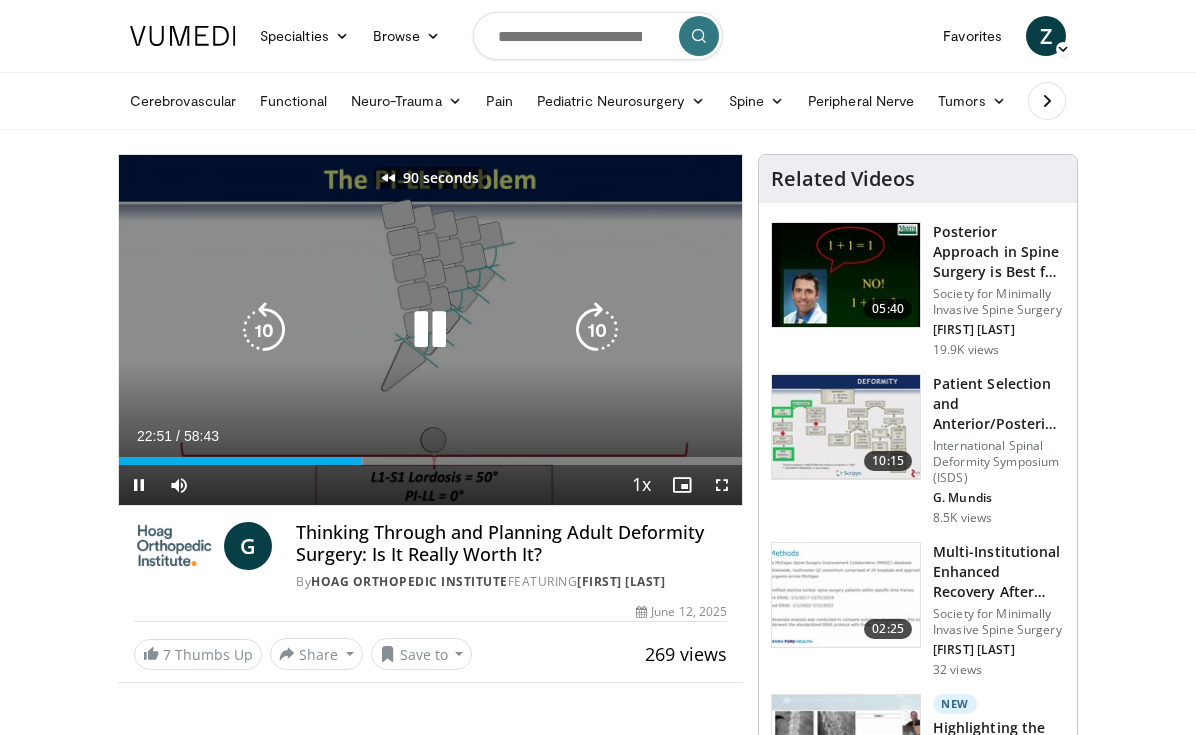 click at bounding box center [264, 330] 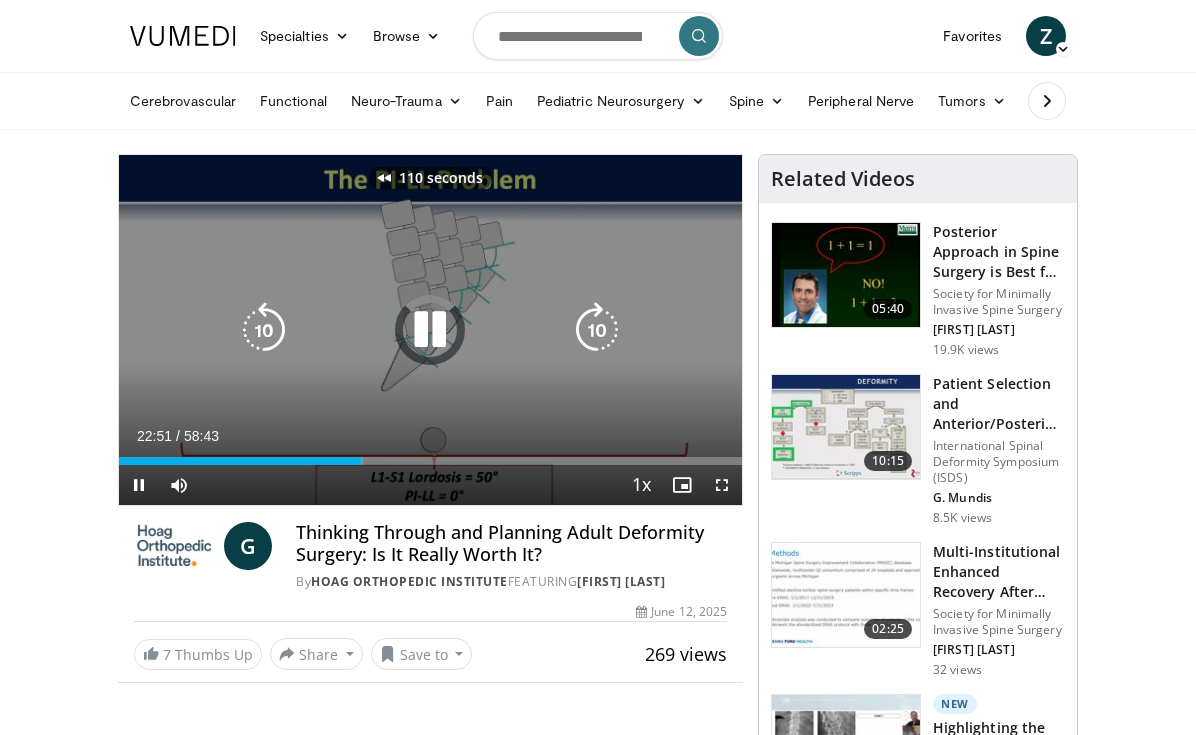 click at bounding box center (264, 330) 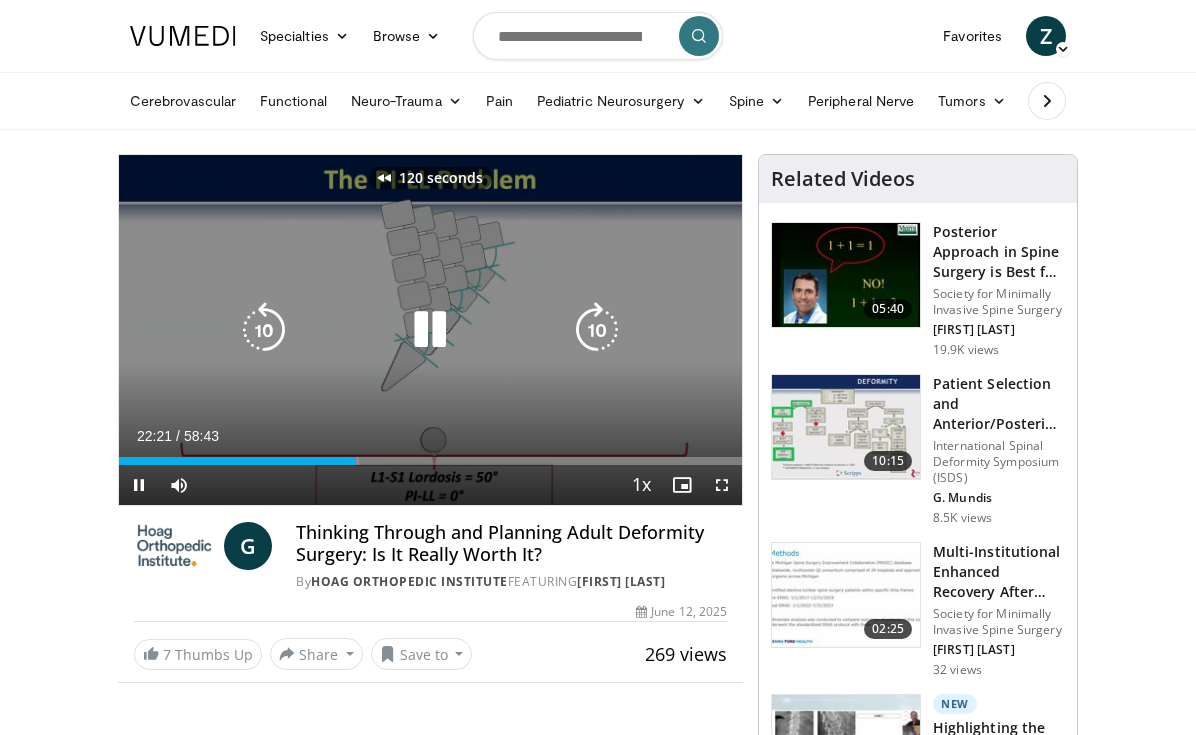 click at bounding box center [264, 330] 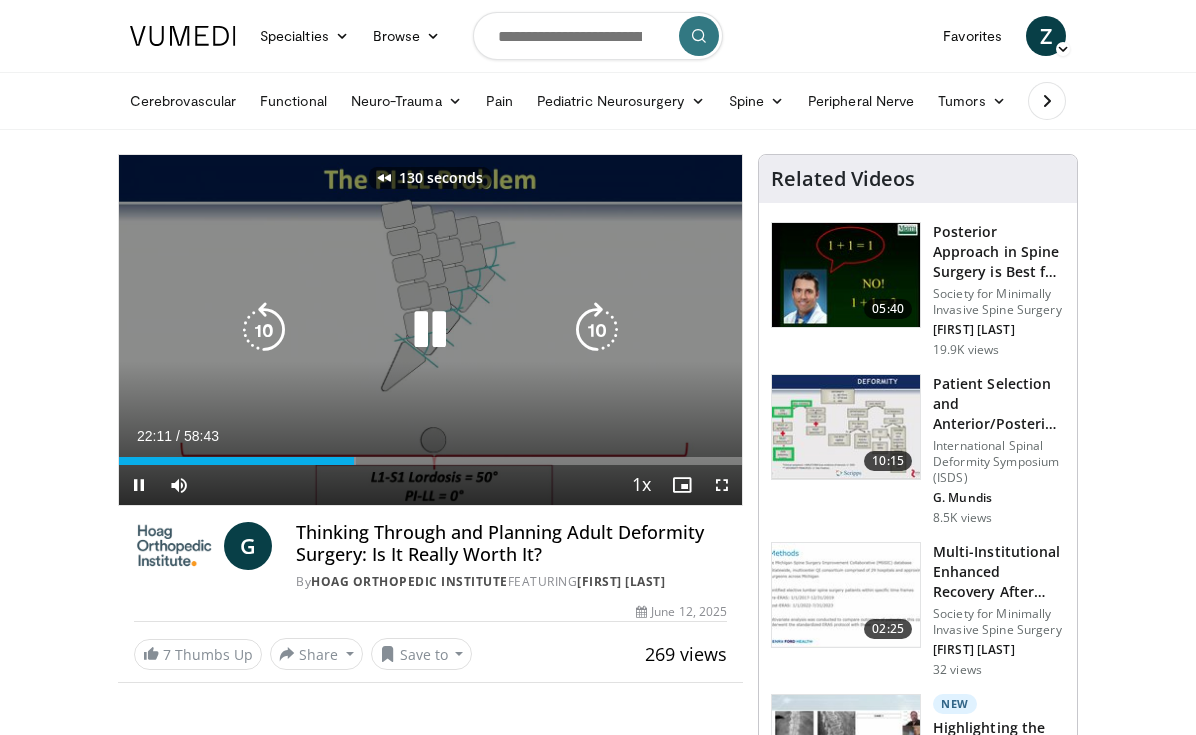click at bounding box center (264, 330) 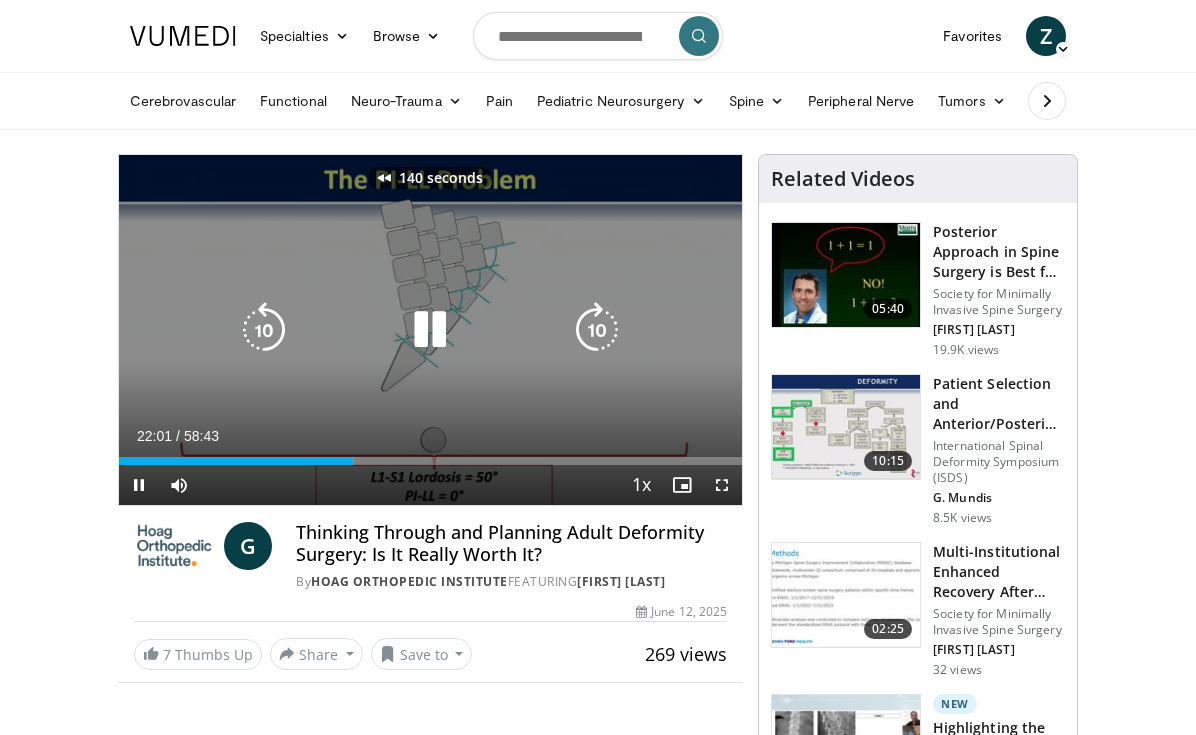 click at bounding box center [264, 330] 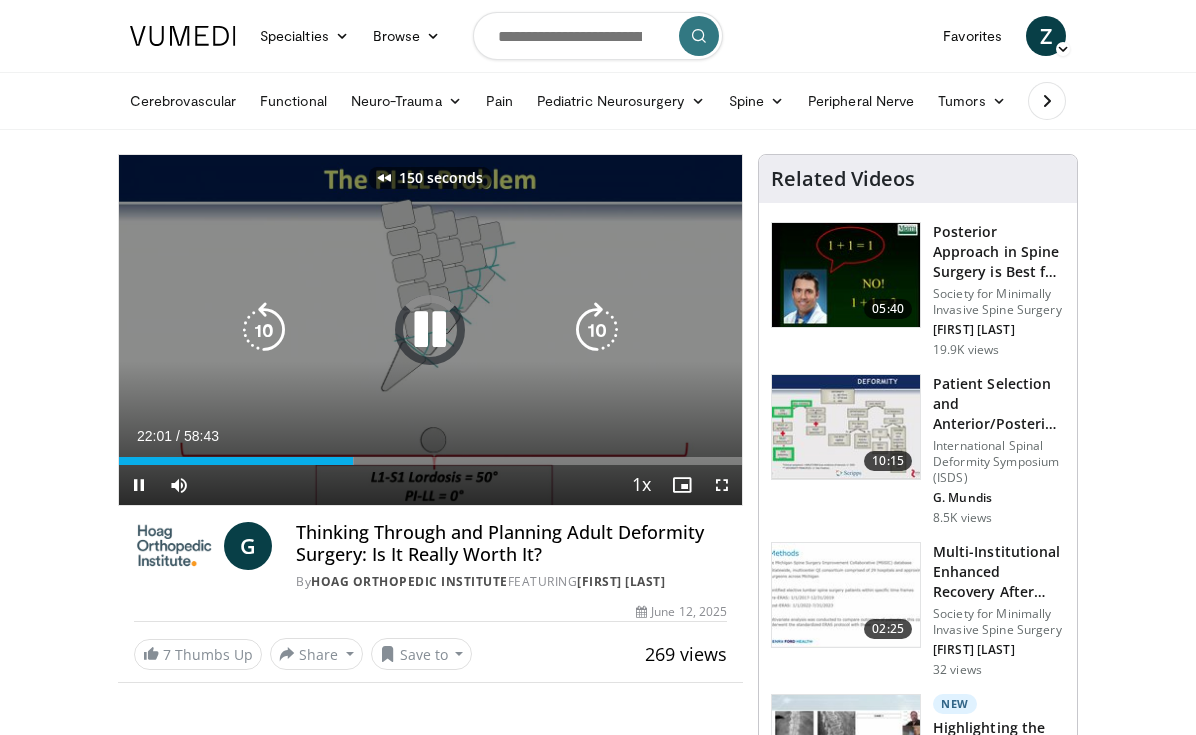 click at bounding box center (264, 330) 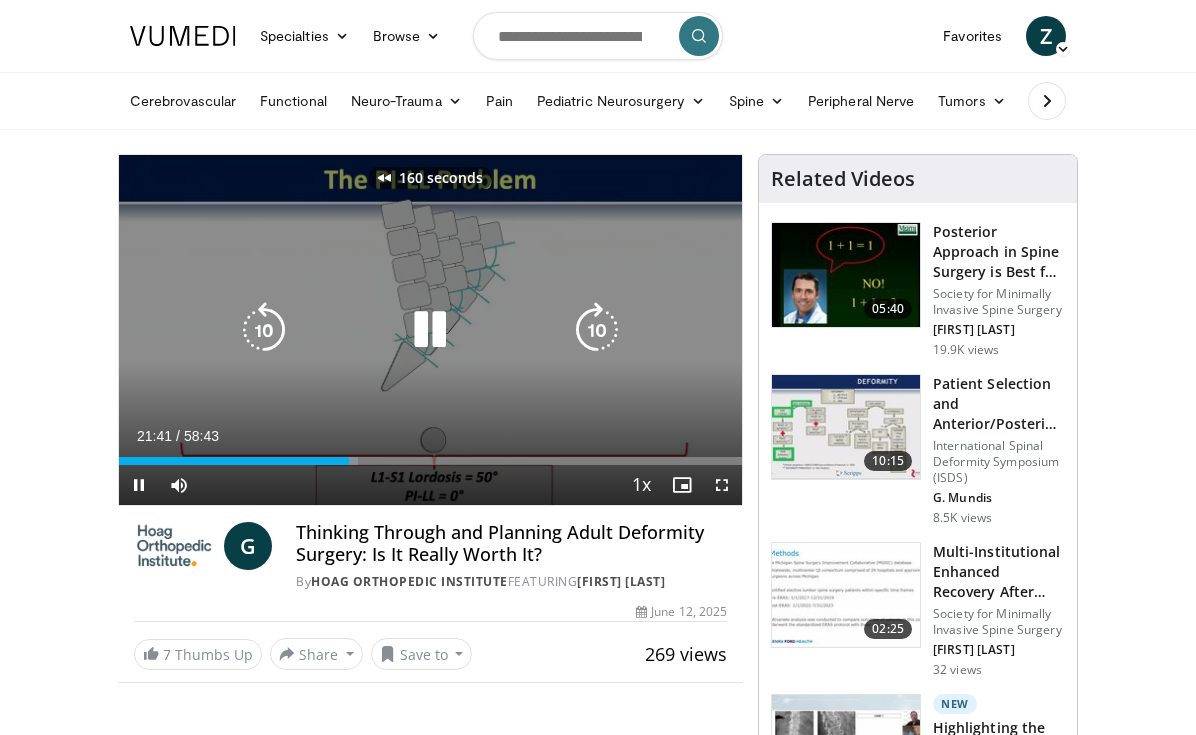 click at bounding box center (264, 330) 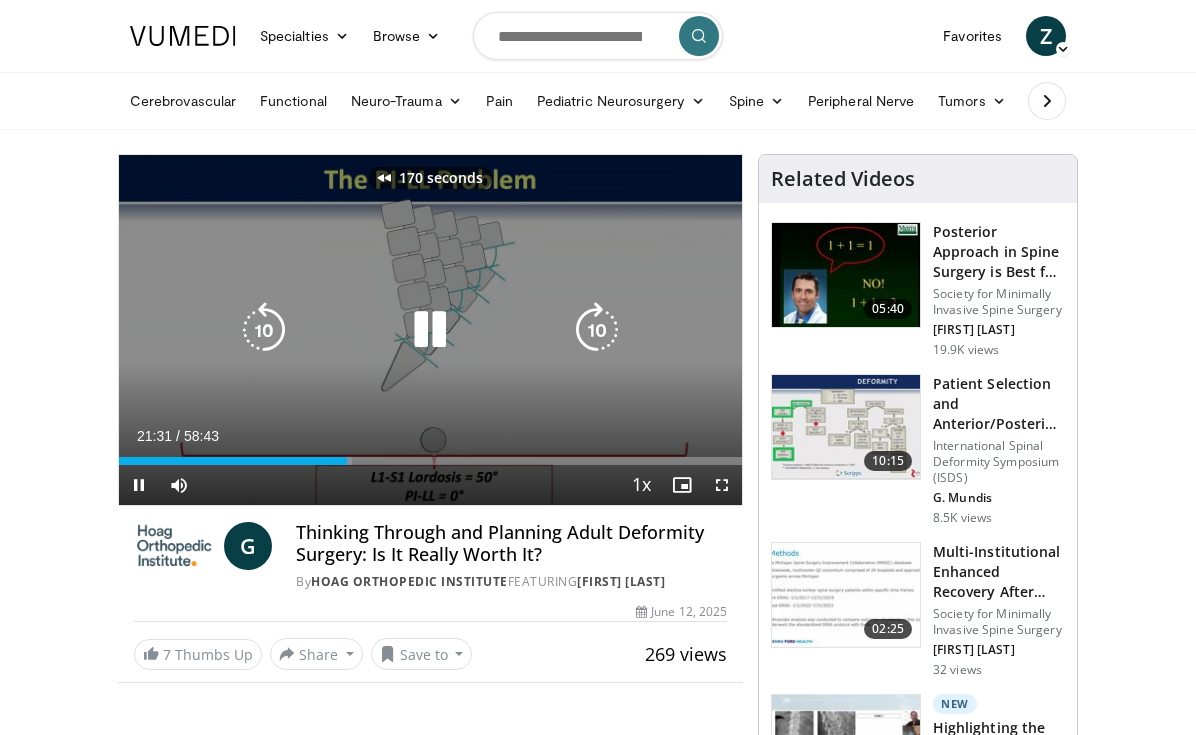 click at bounding box center (264, 330) 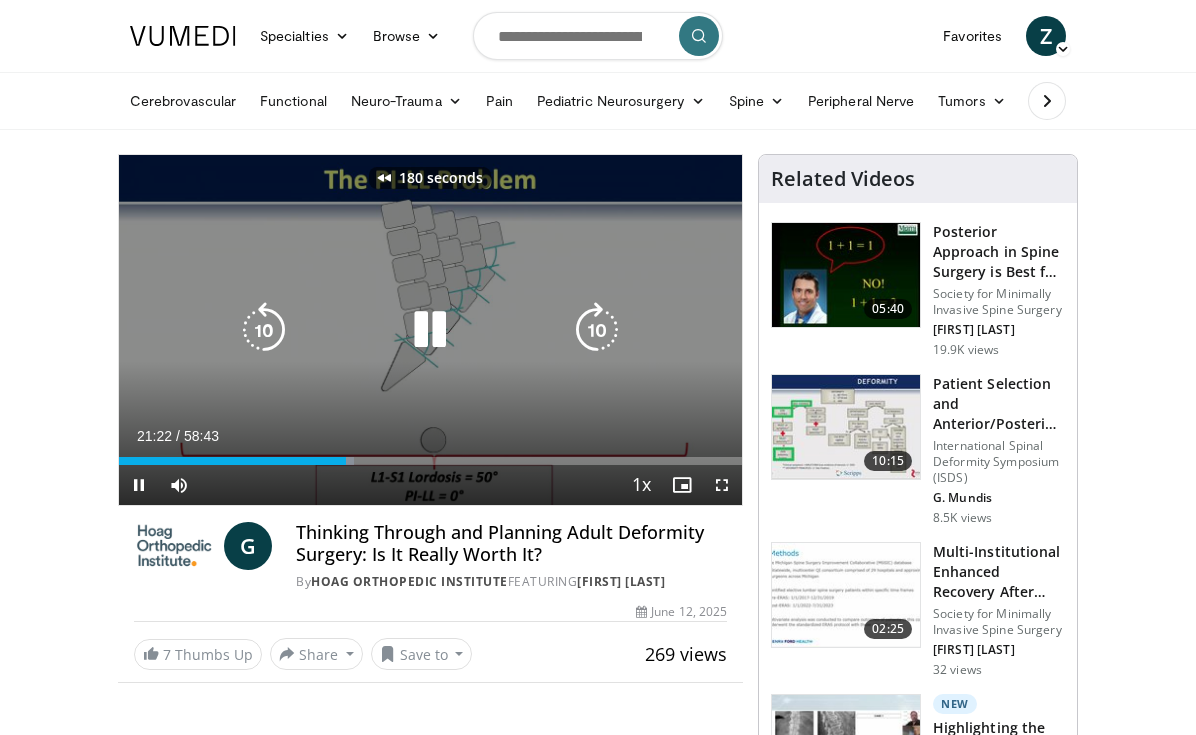 click at bounding box center [264, 330] 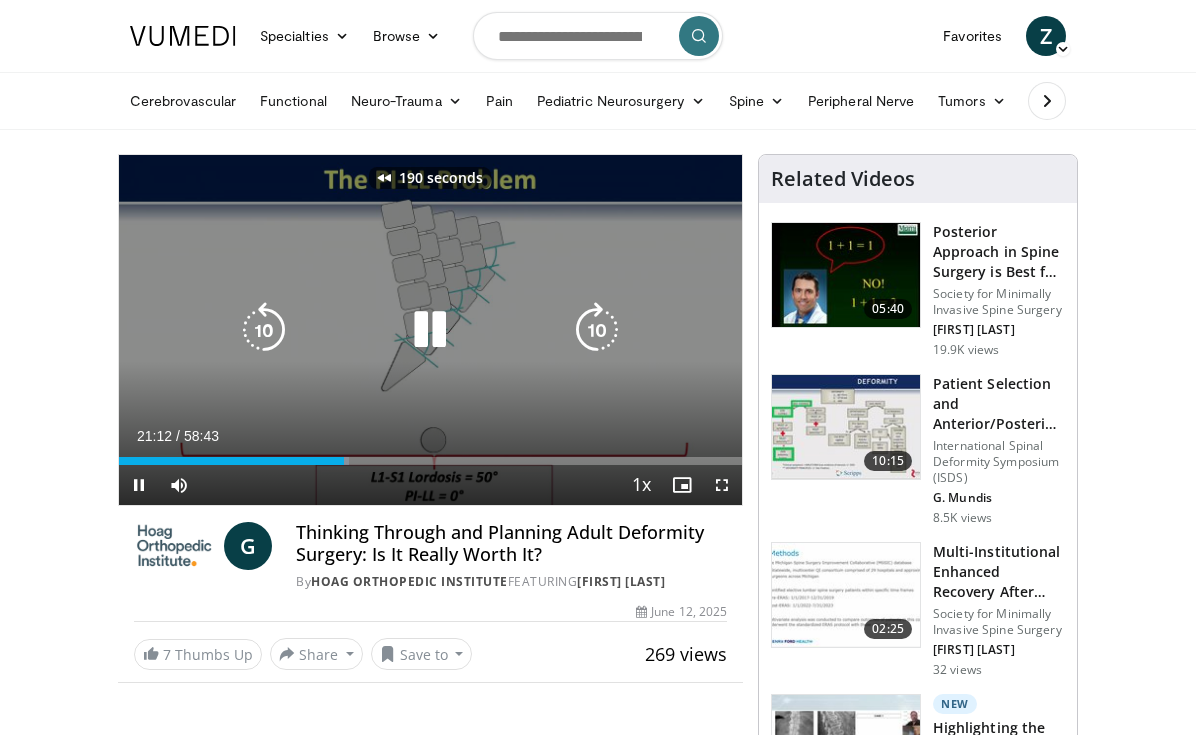 click at bounding box center [264, 330] 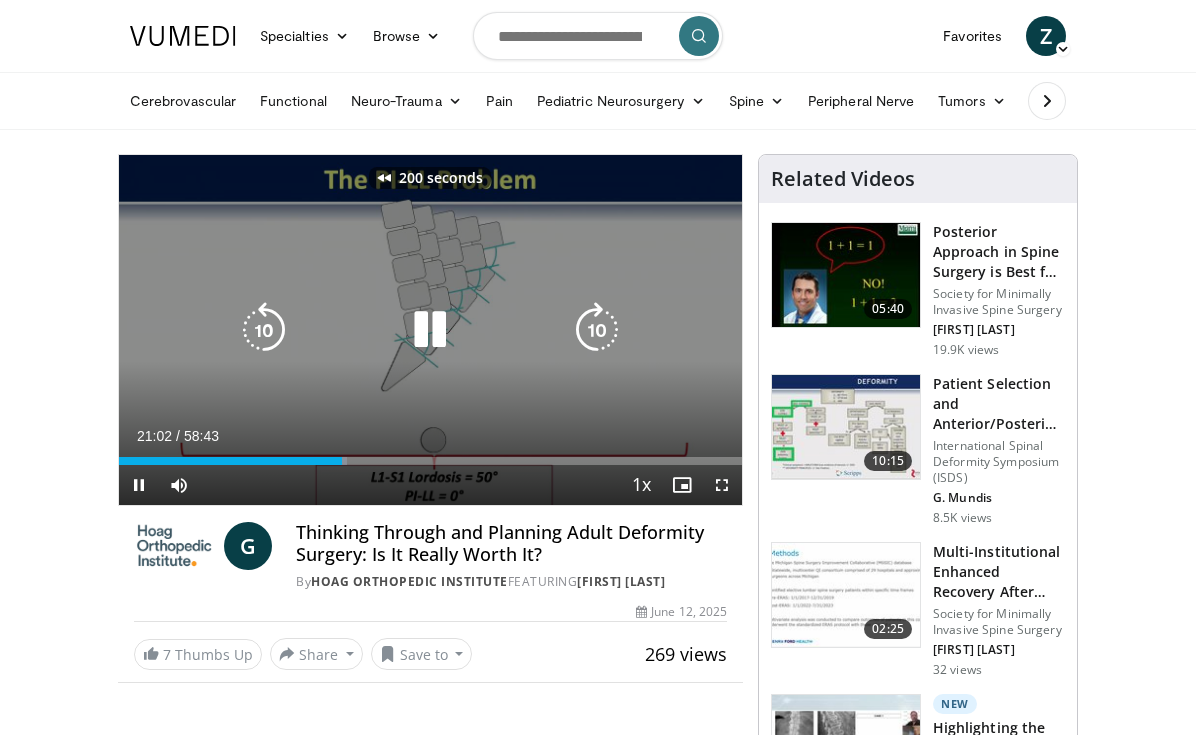 click at bounding box center [264, 330] 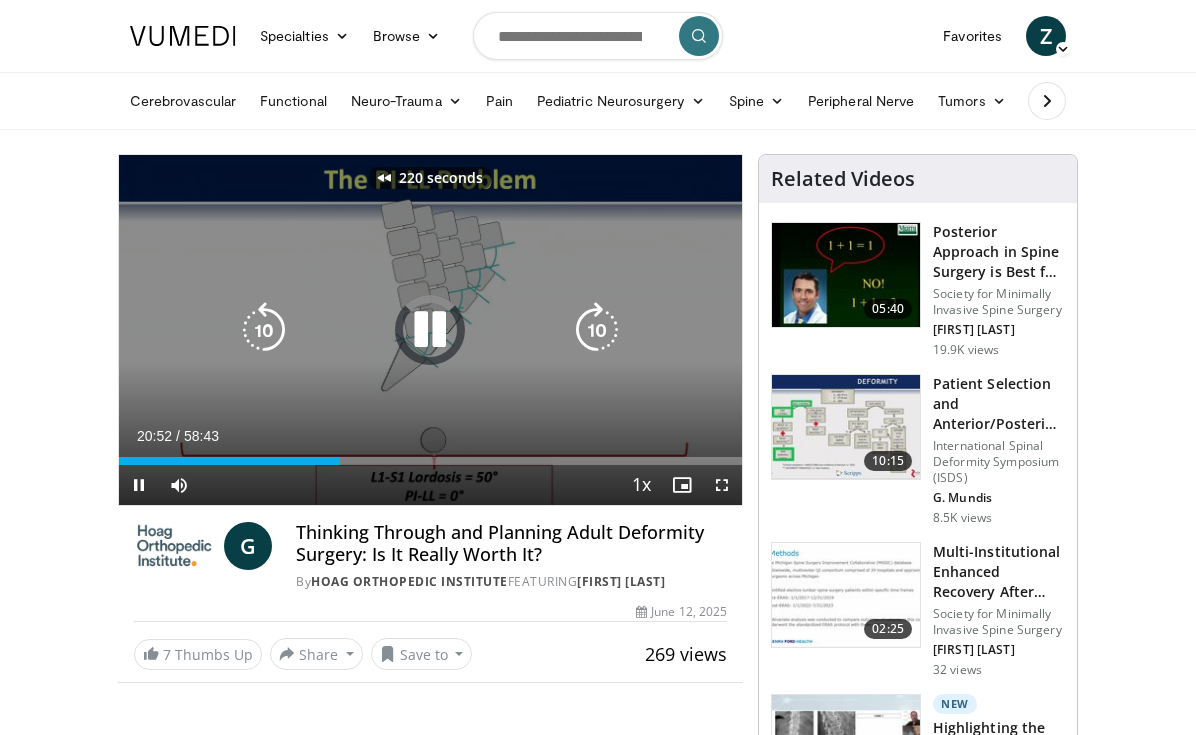 click at bounding box center [264, 330] 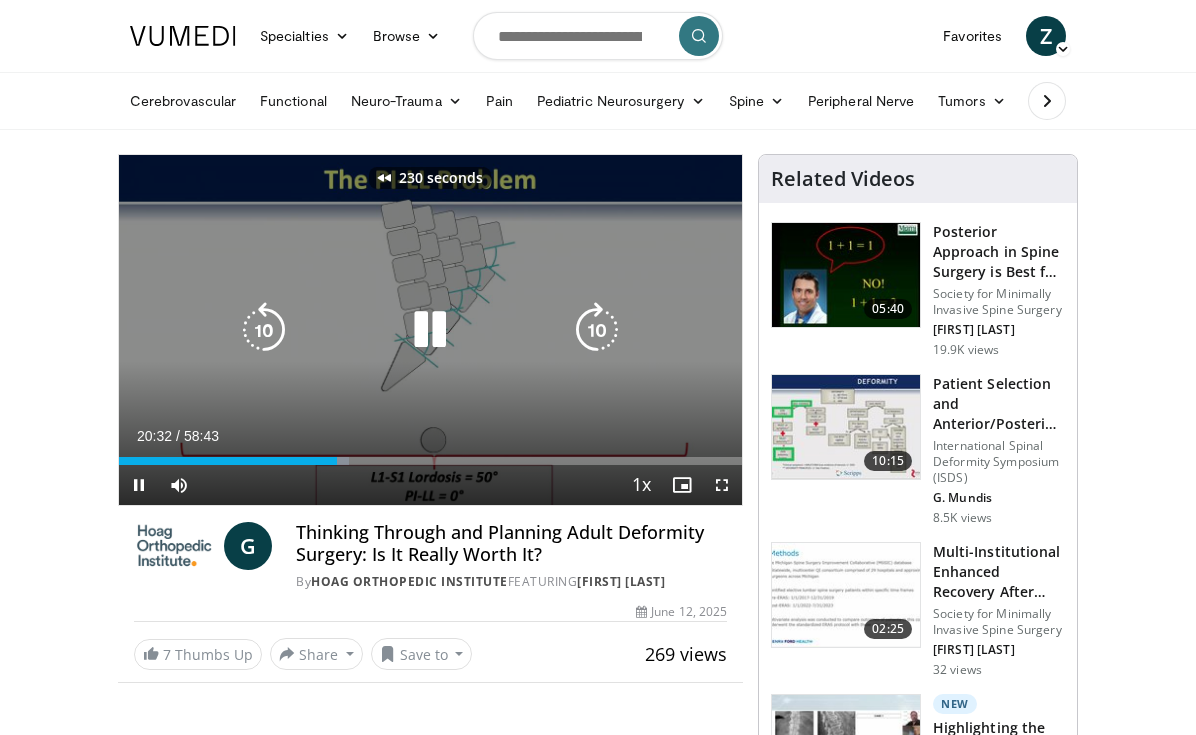 click at bounding box center [264, 330] 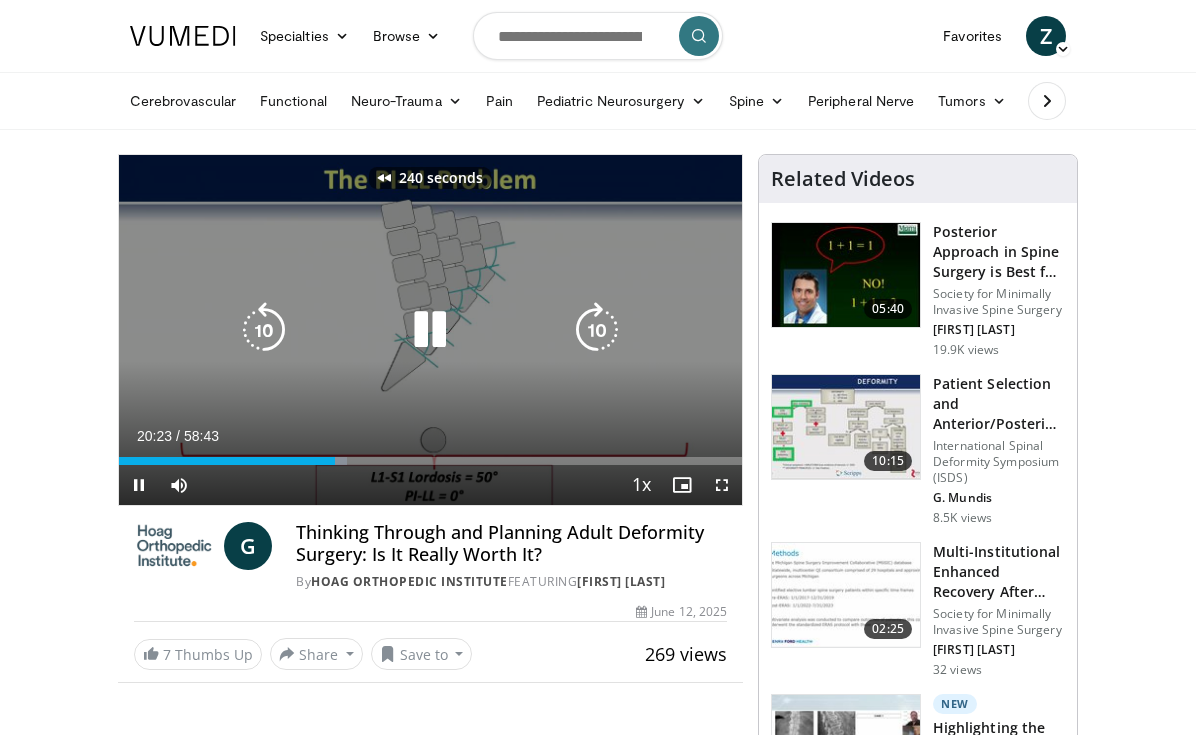 click at bounding box center (264, 330) 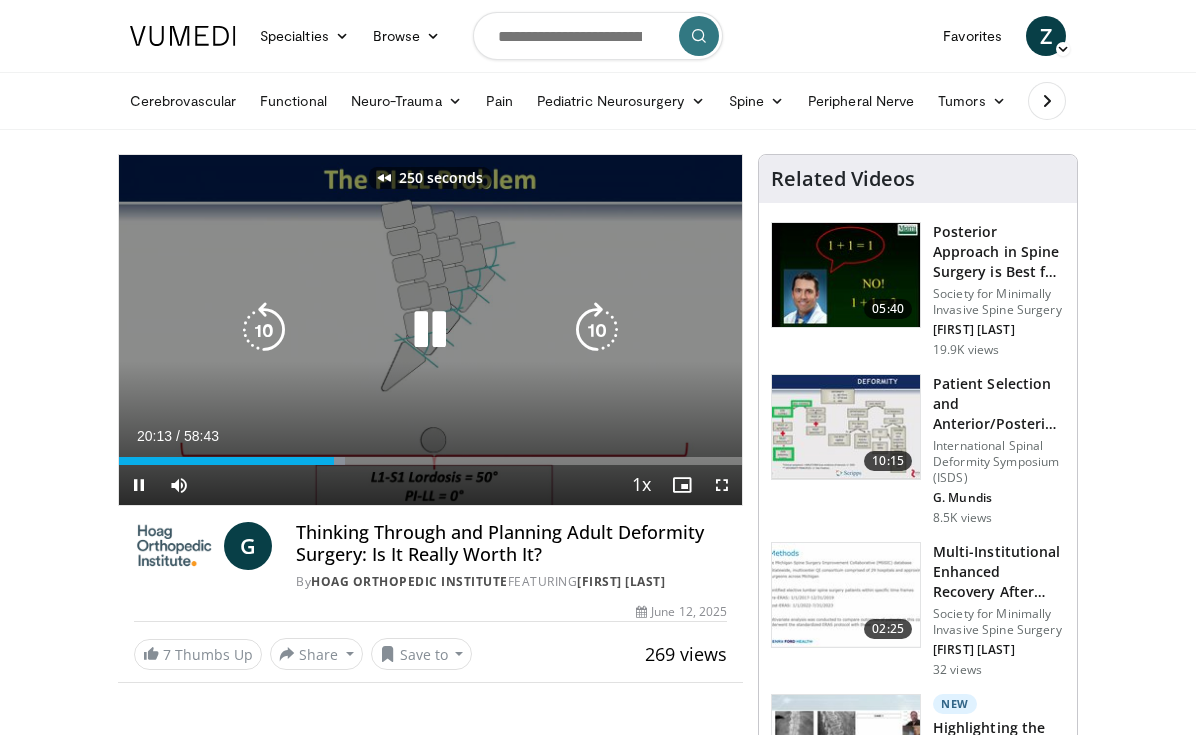 click at bounding box center [264, 330] 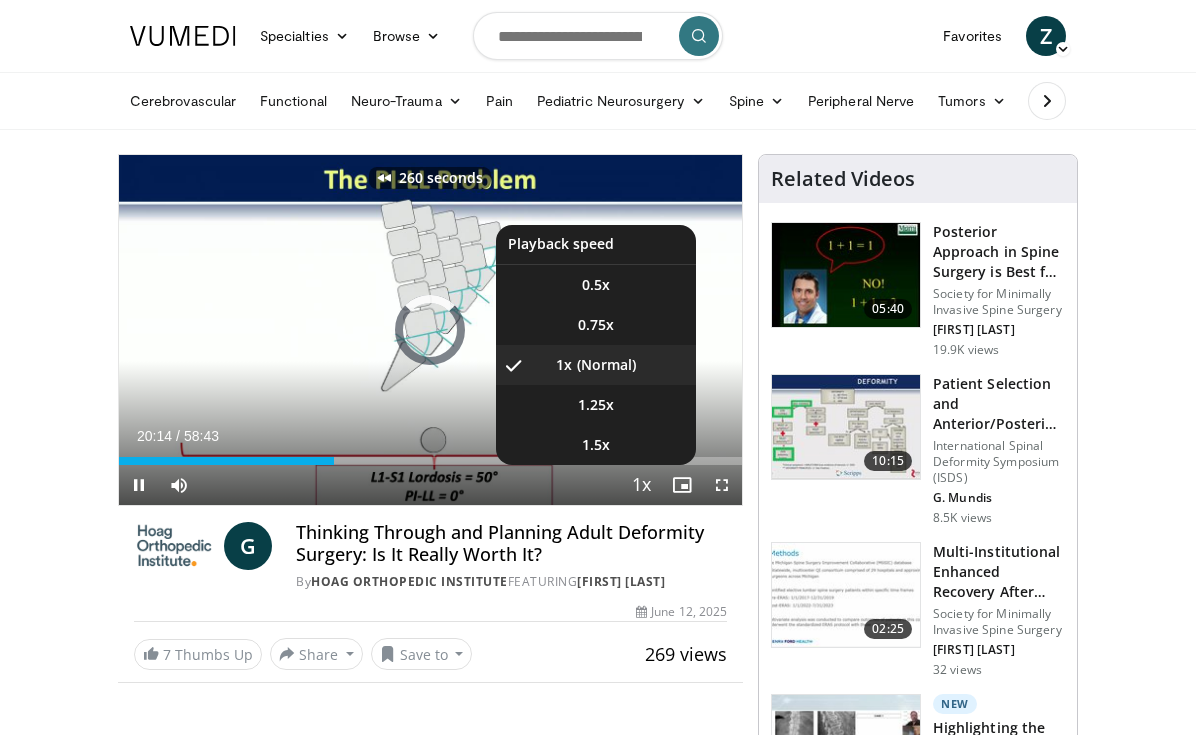 click at bounding box center [642, 486] 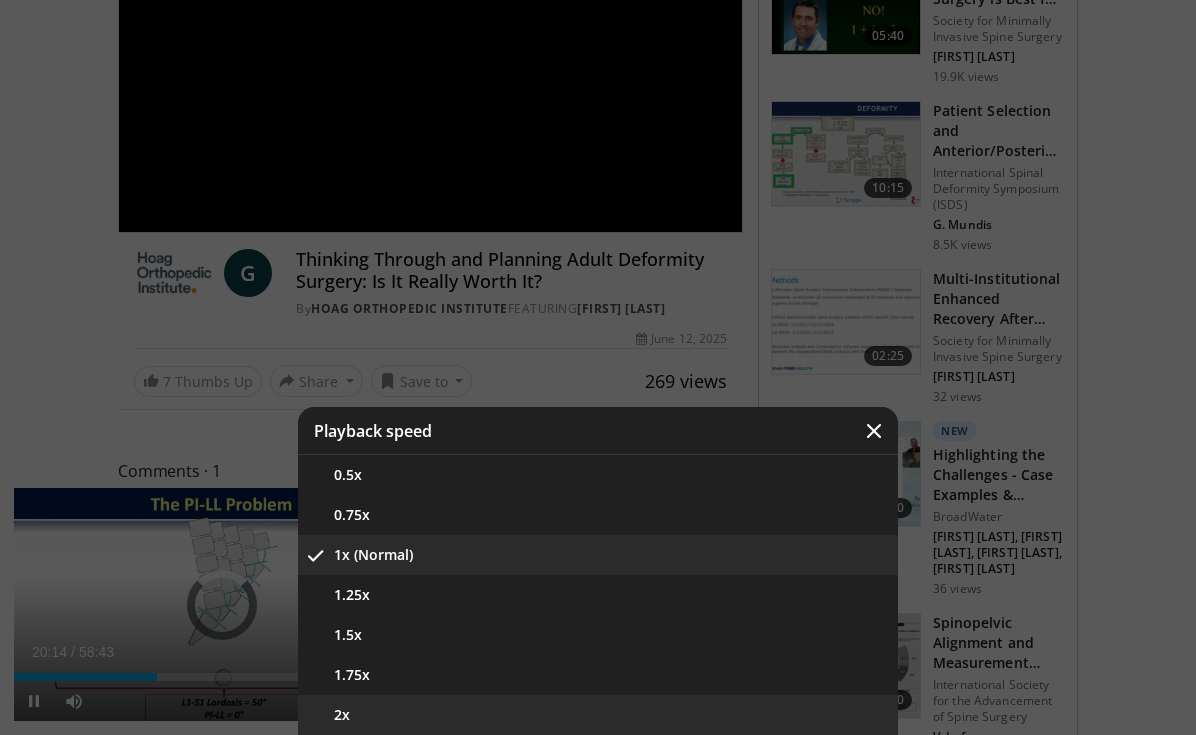 scroll, scrollTop: 350, scrollLeft: 0, axis: vertical 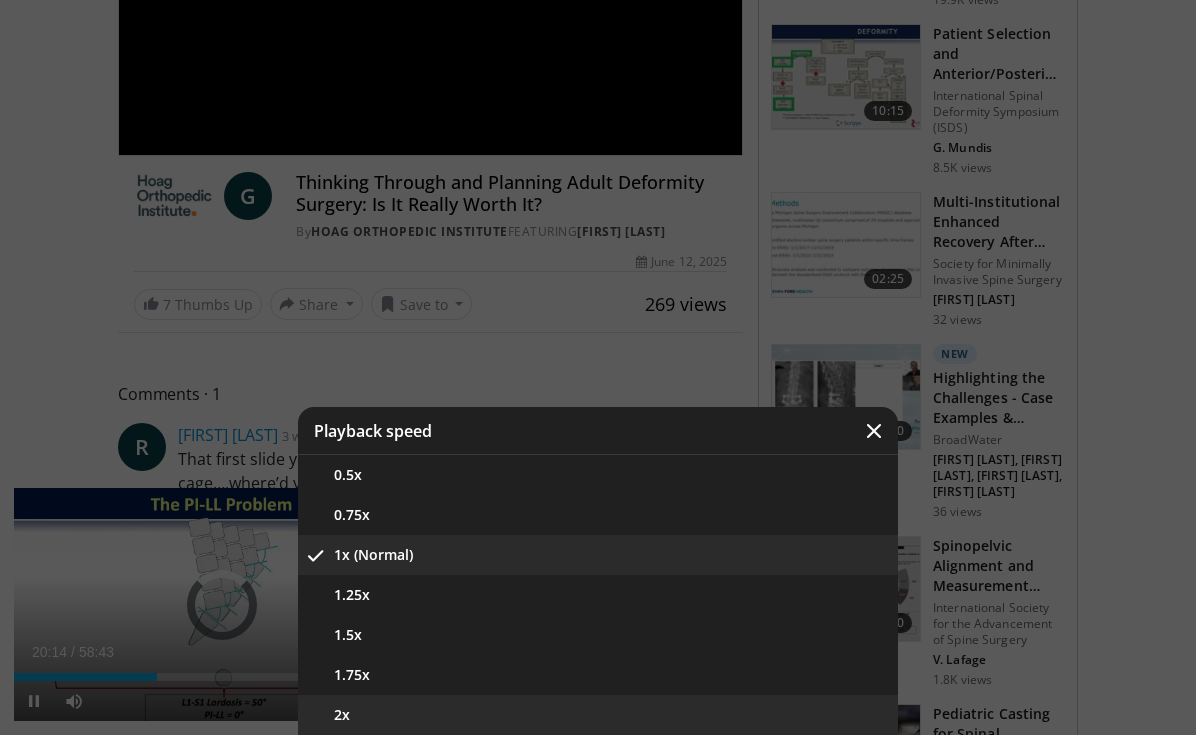click on "2x" at bounding box center (598, 715) 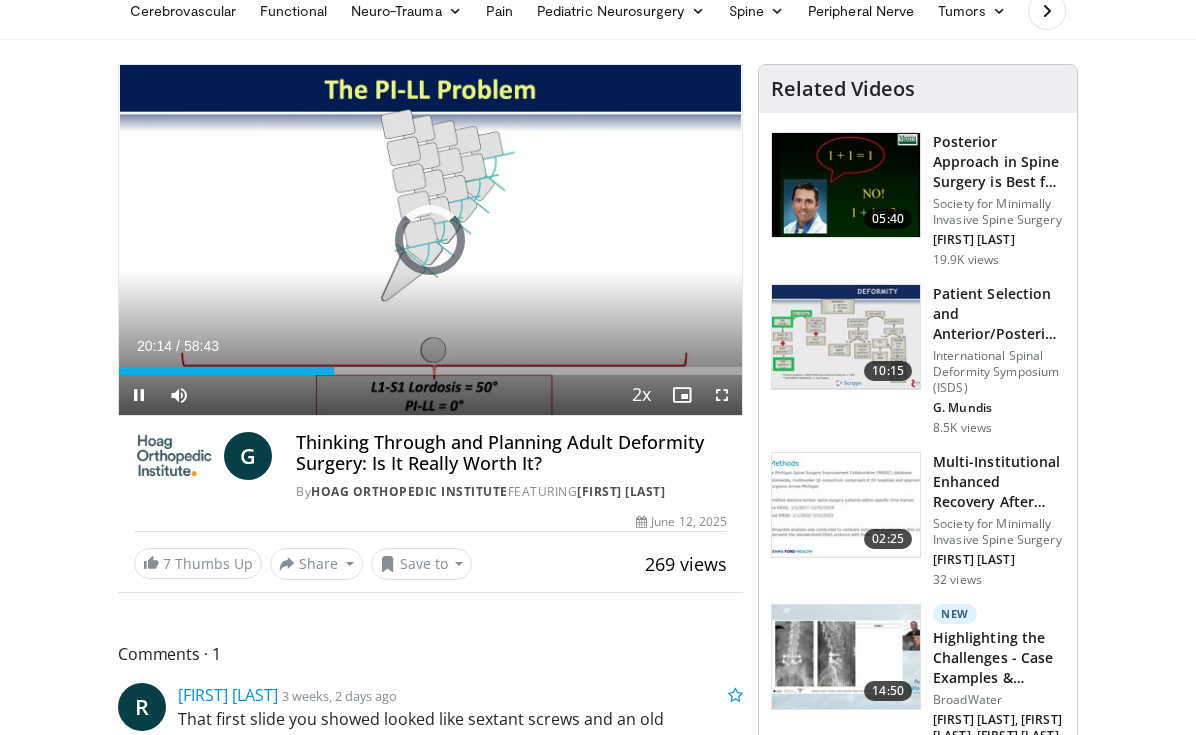 scroll, scrollTop: 64, scrollLeft: 0, axis: vertical 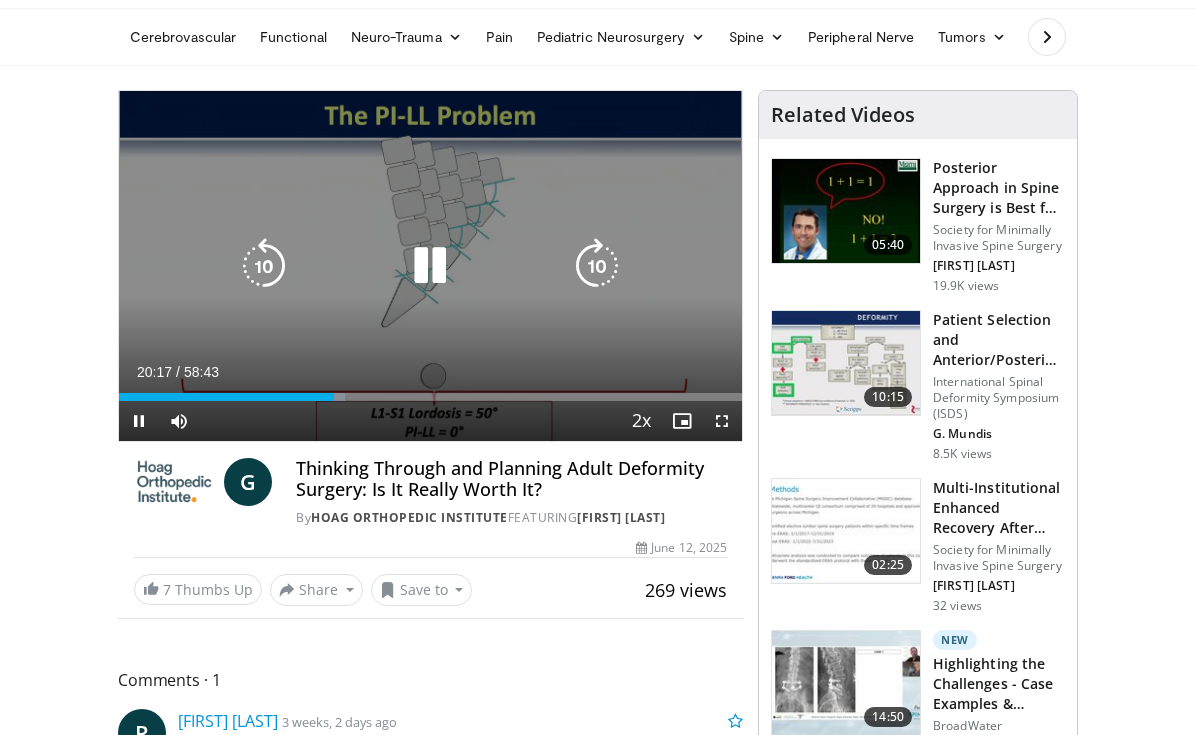 click at bounding box center (430, 266) 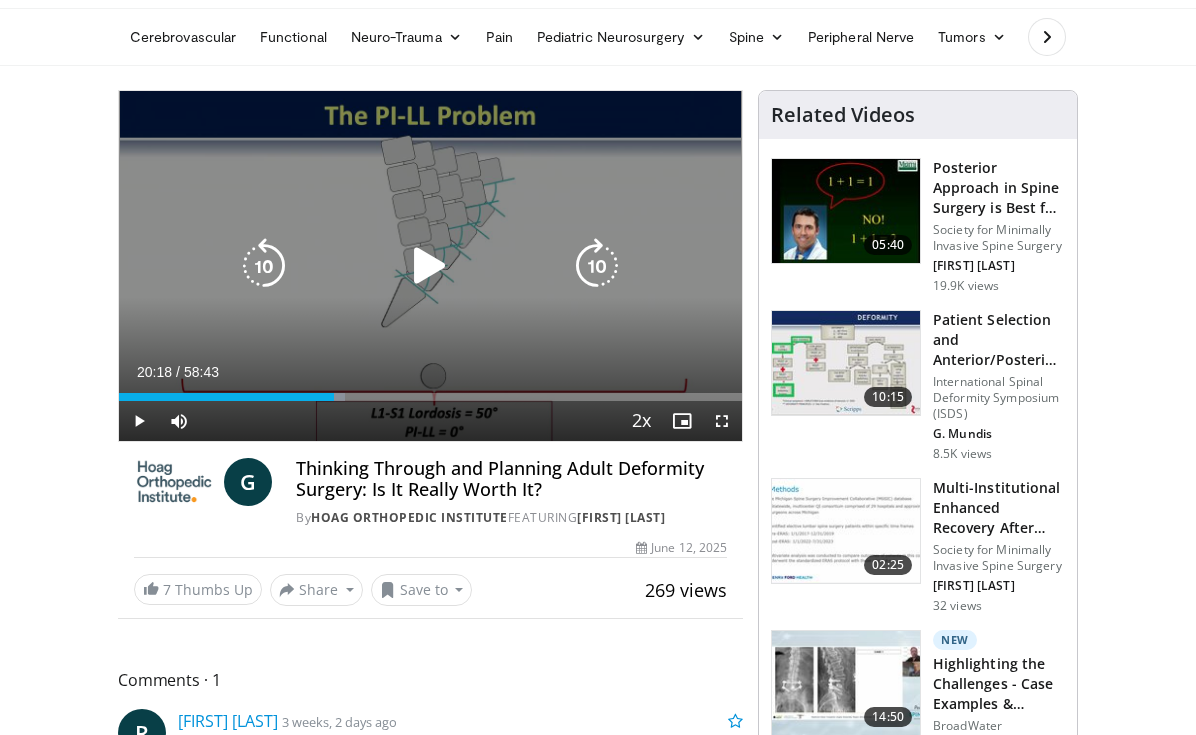 click at bounding box center (430, 266) 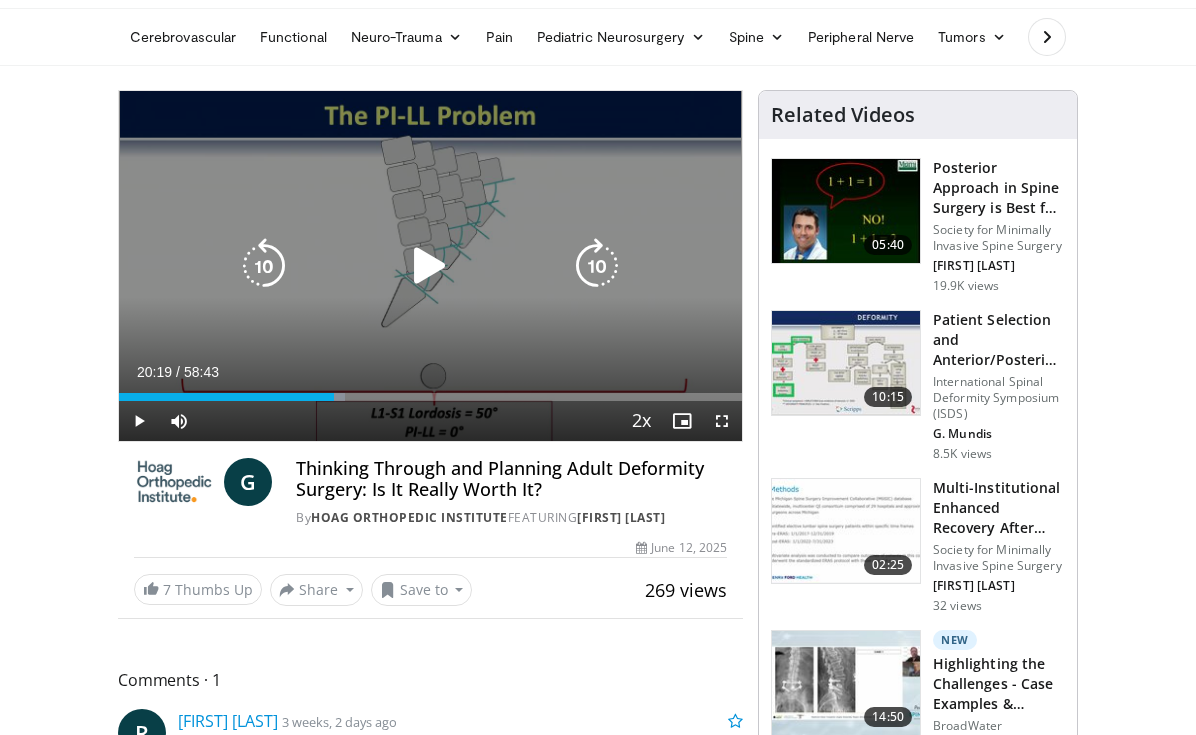 click at bounding box center (430, 266) 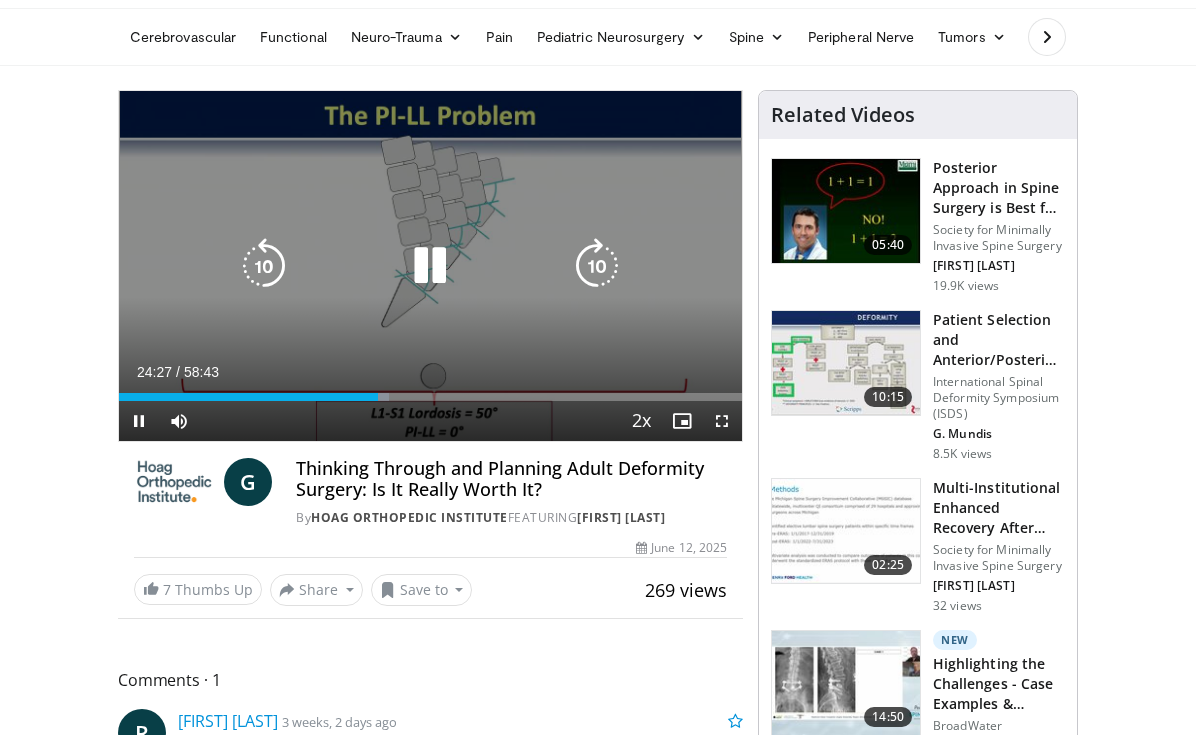 click at bounding box center [430, 266] 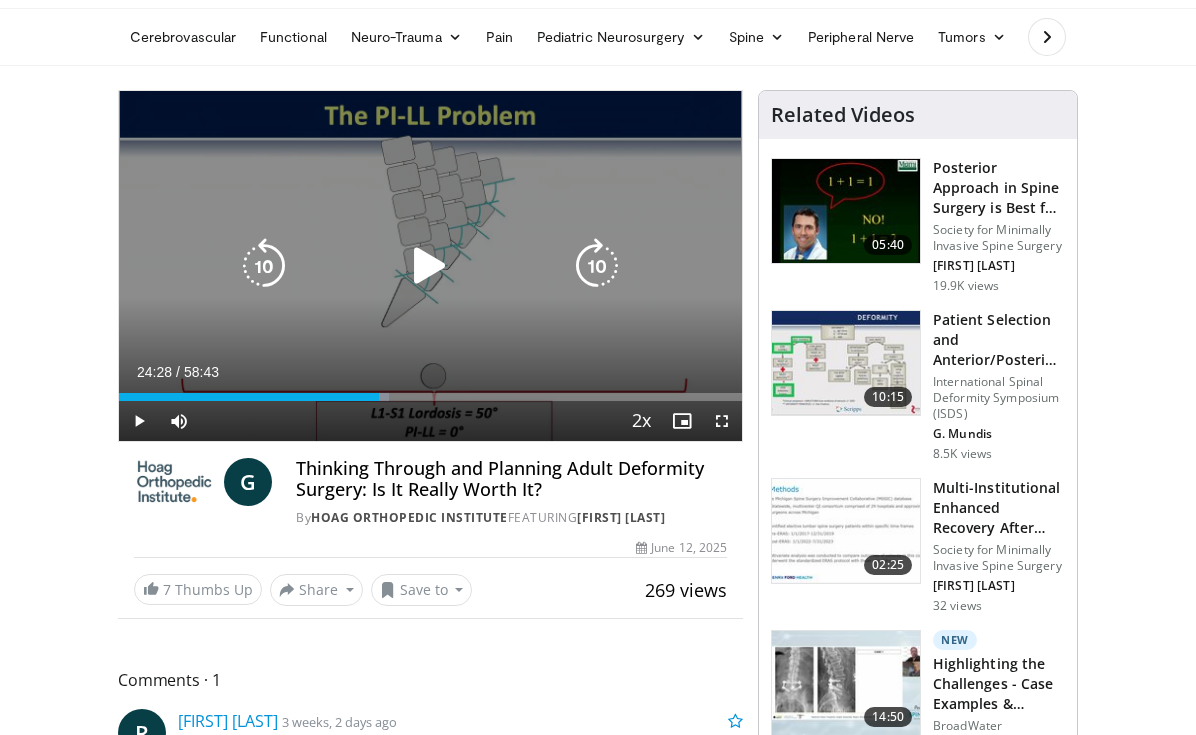 click at bounding box center [430, 266] 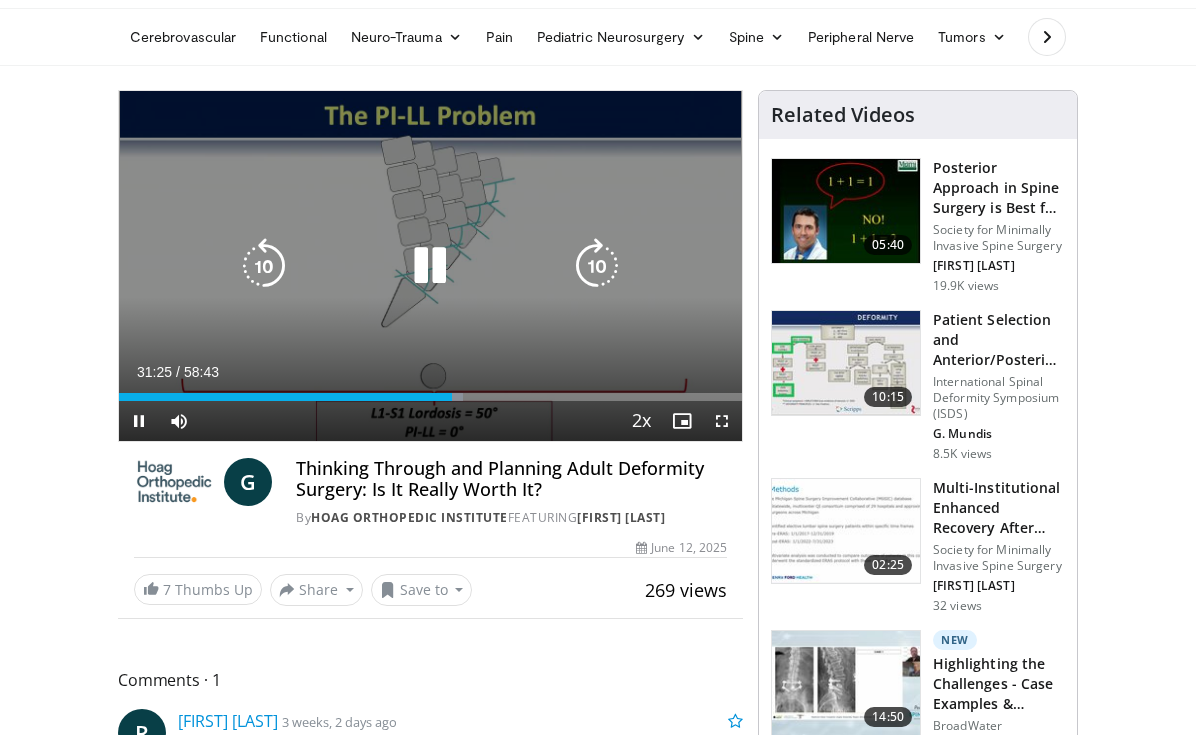 click at bounding box center (430, 266) 